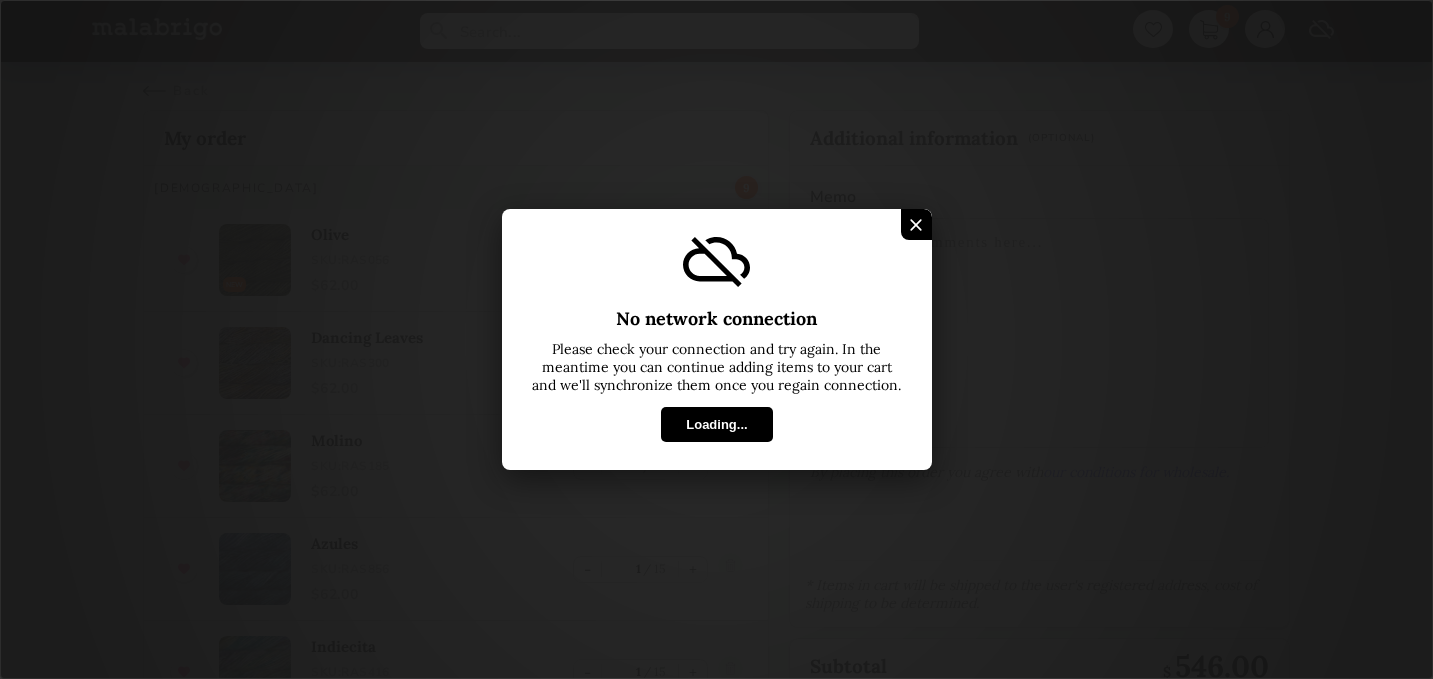 scroll, scrollTop: 0, scrollLeft: 0, axis: both 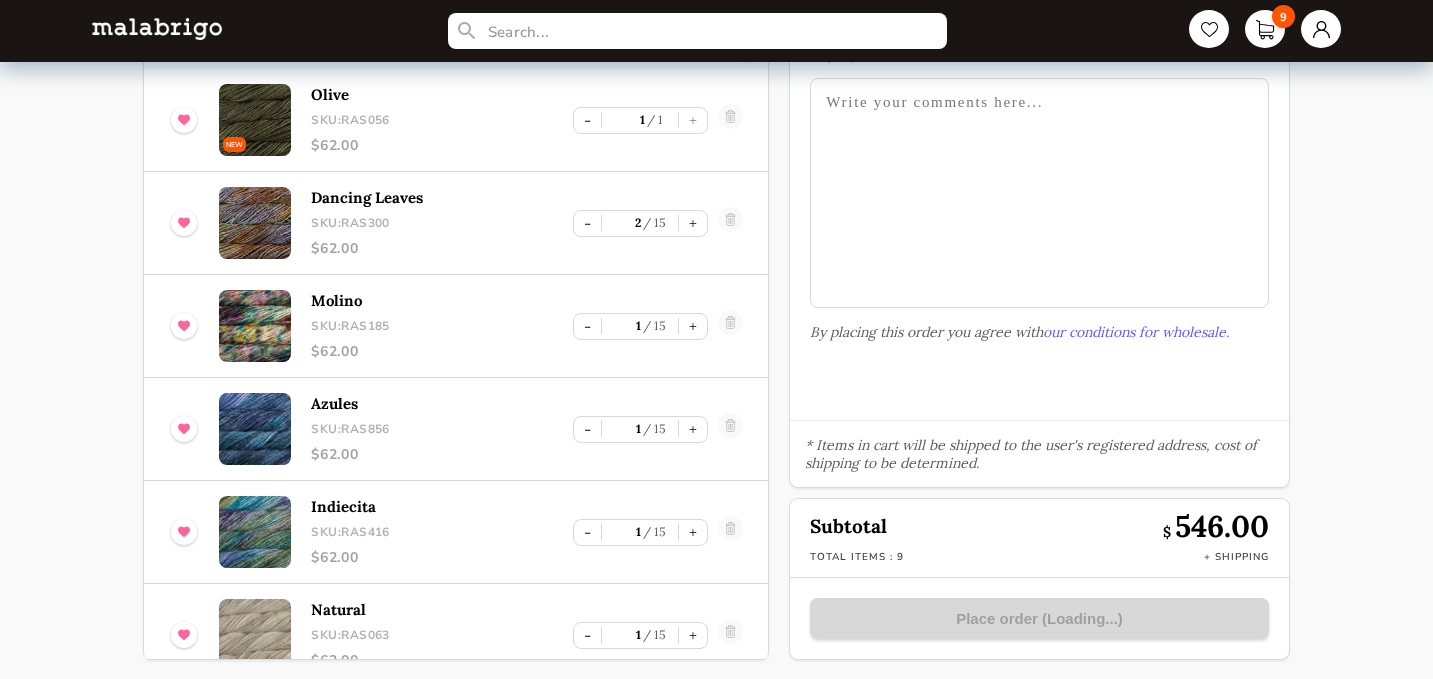 click at bounding box center [157, 28] 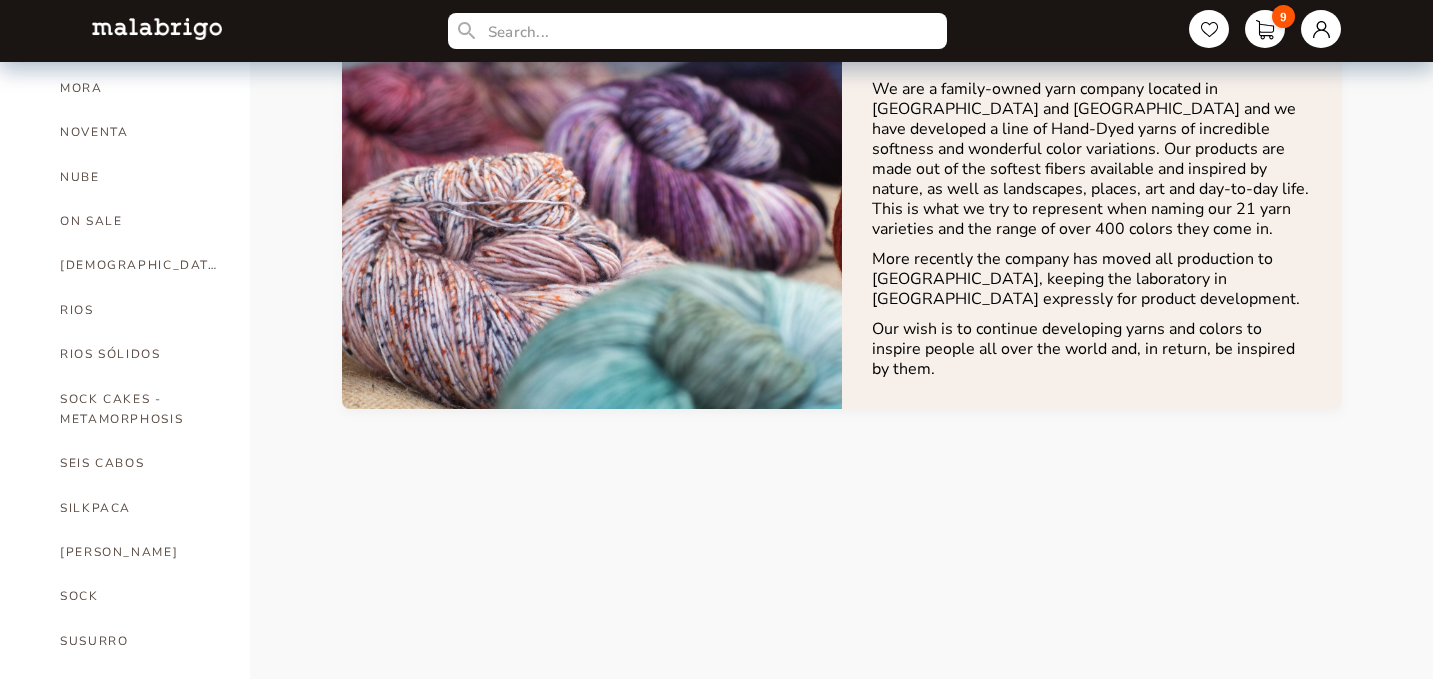 scroll, scrollTop: 1078, scrollLeft: 0, axis: vertical 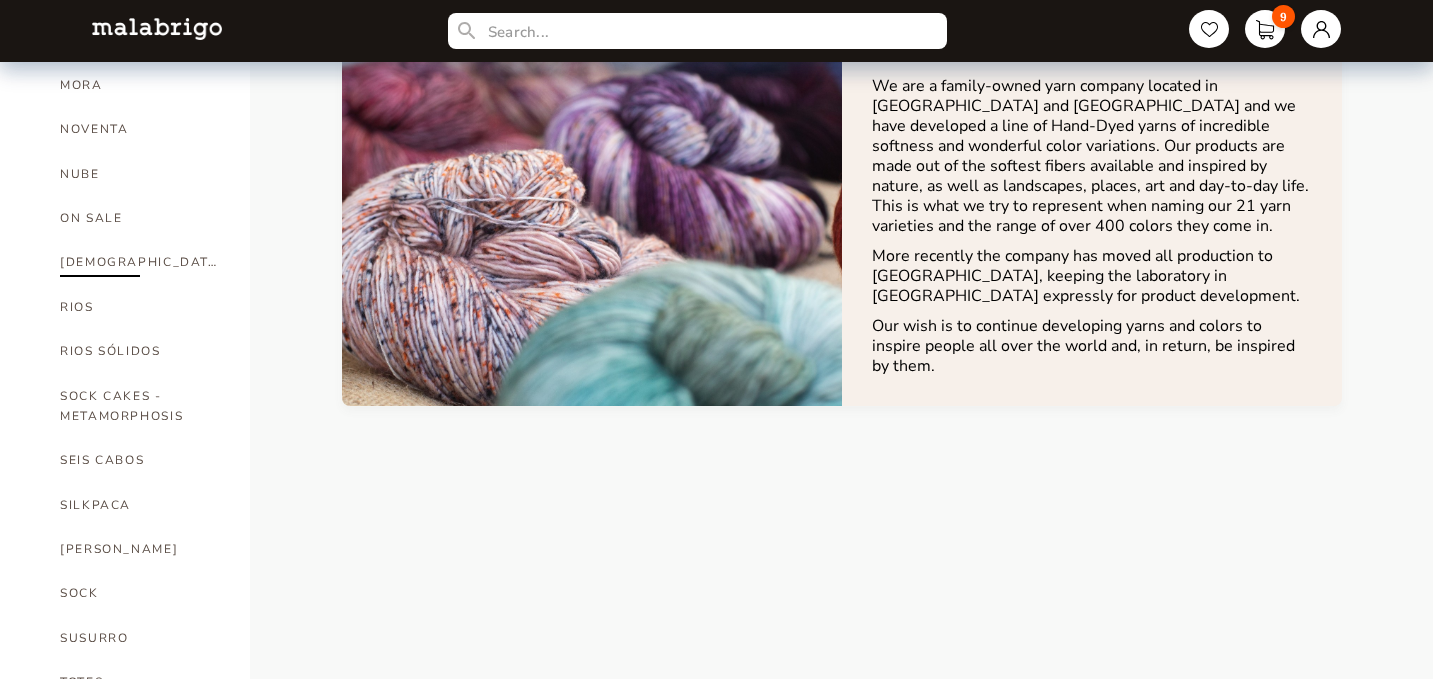 click on "[DEMOGRAPHIC_DATA]" at bounding box center (140, 262) 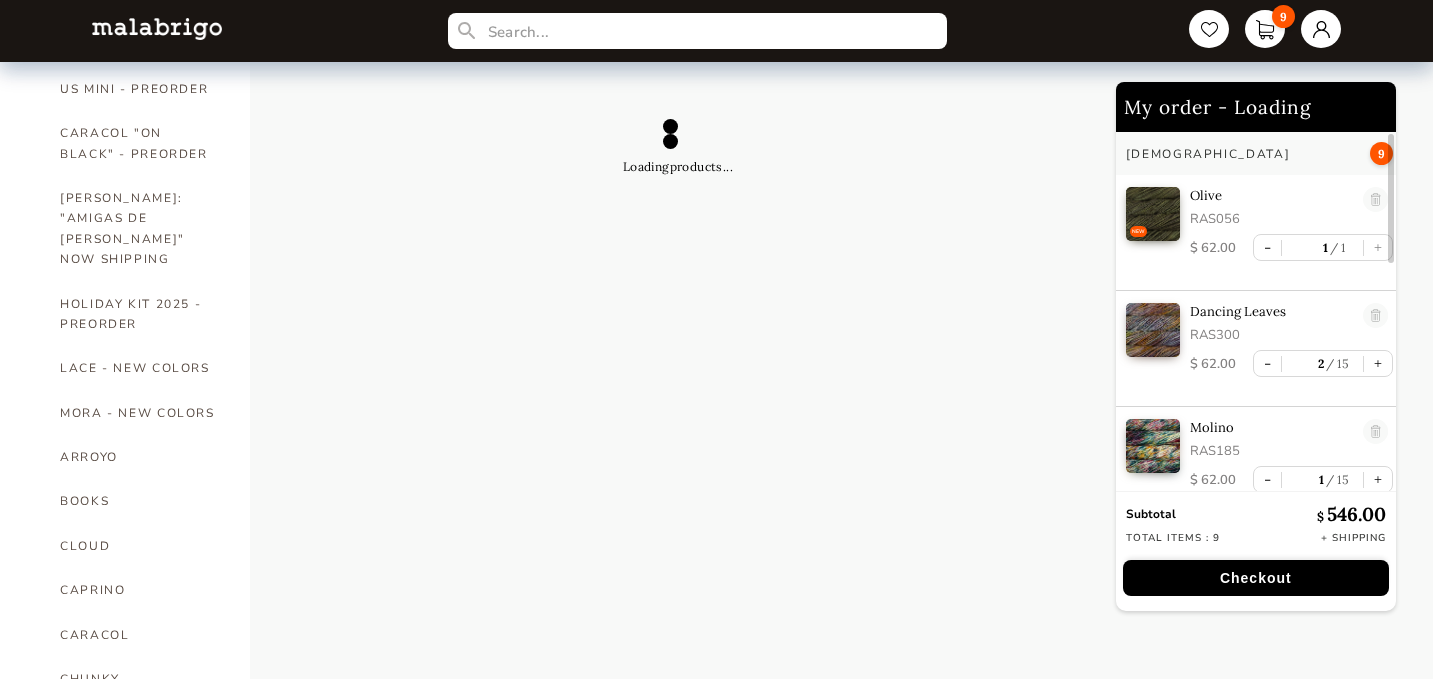 scroll, scrollTop: 0, scrollLeft: 0, axis: both 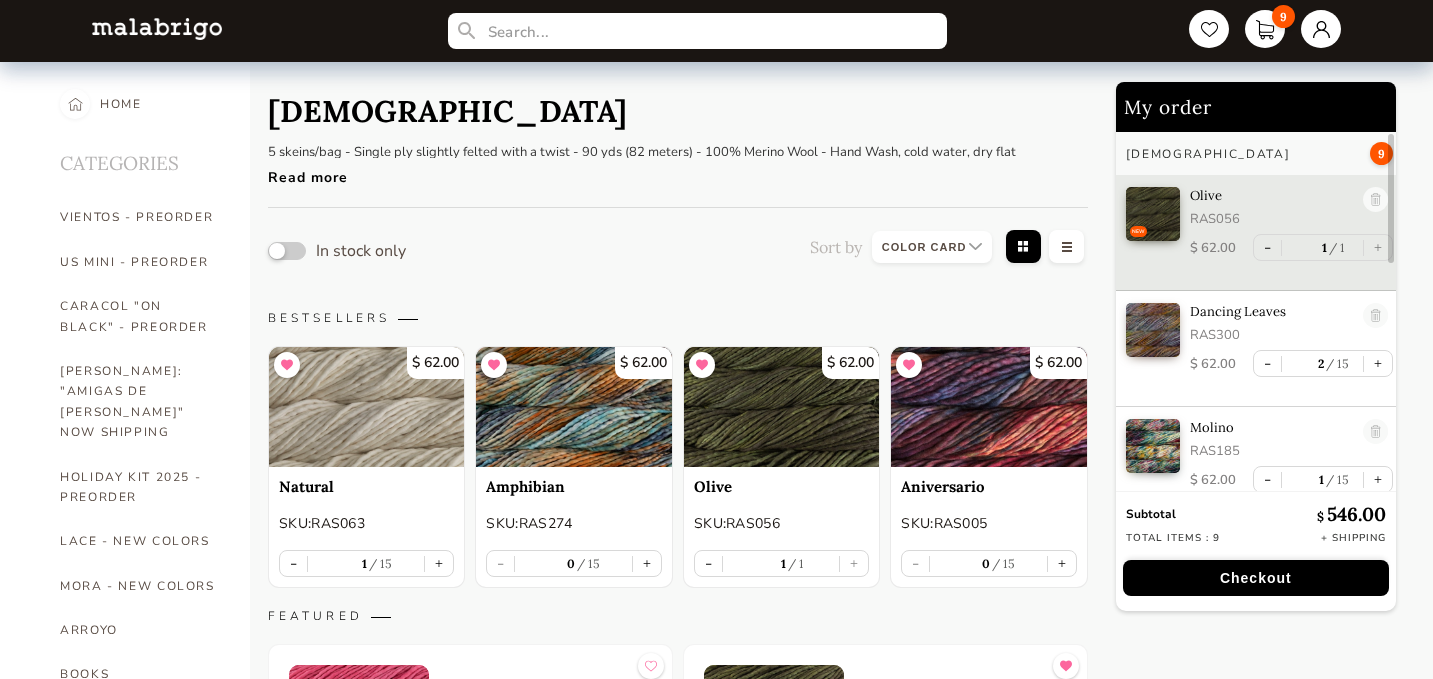 select on "INDEX" 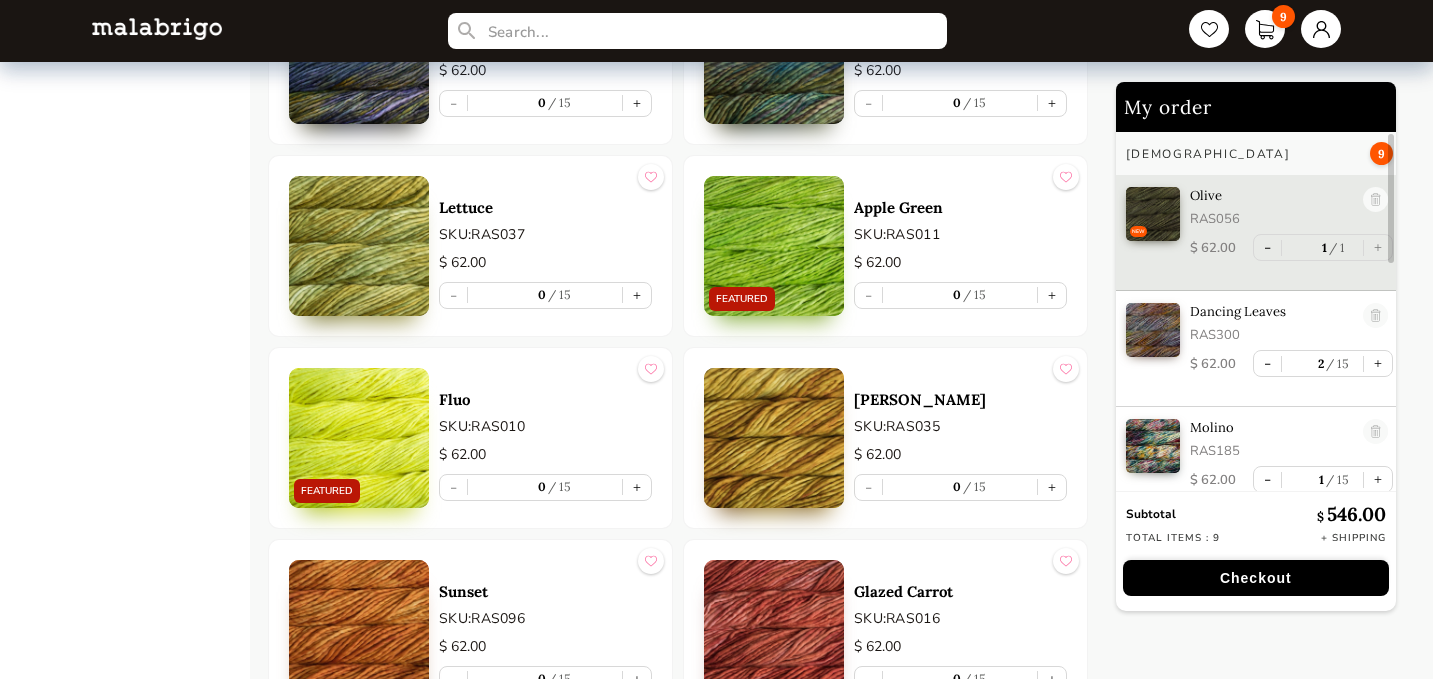 scroll, scrollTop: 7067, scrollLeft: 0, axis: vertical 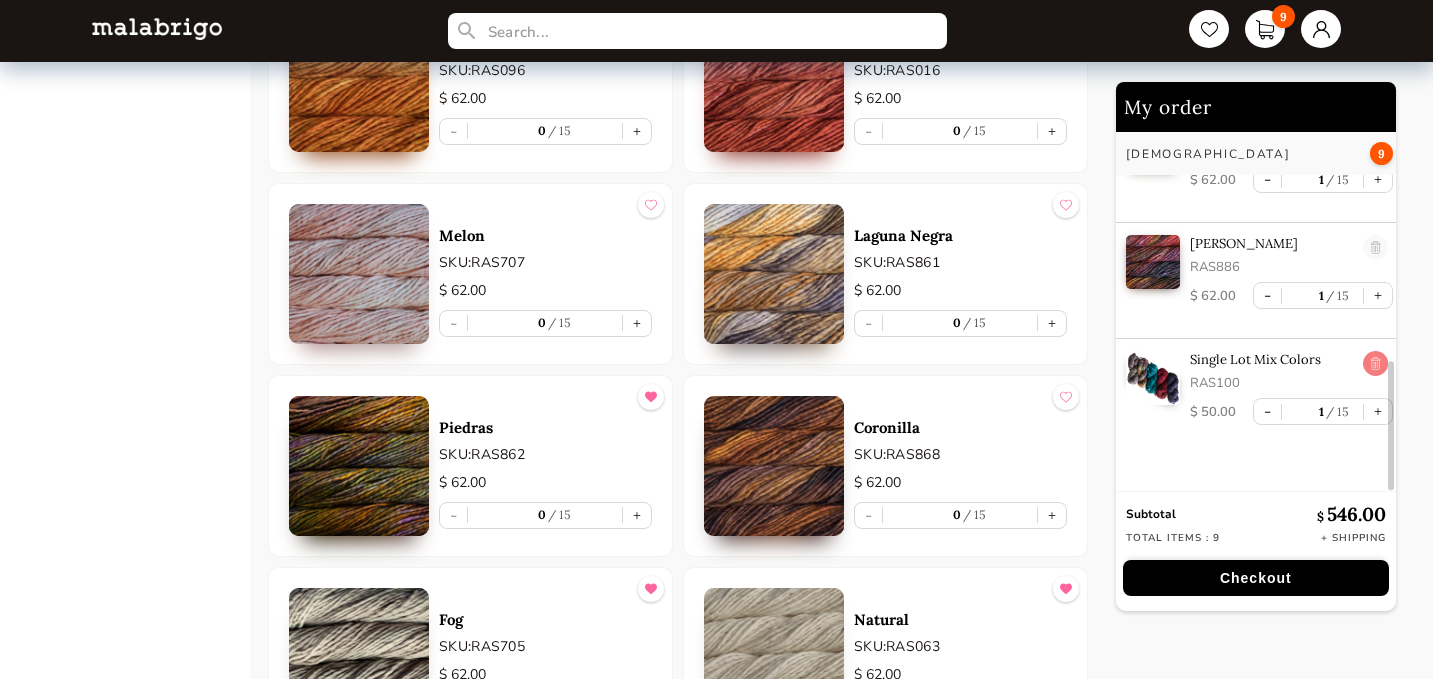 click at bounding box center (1375, 364) 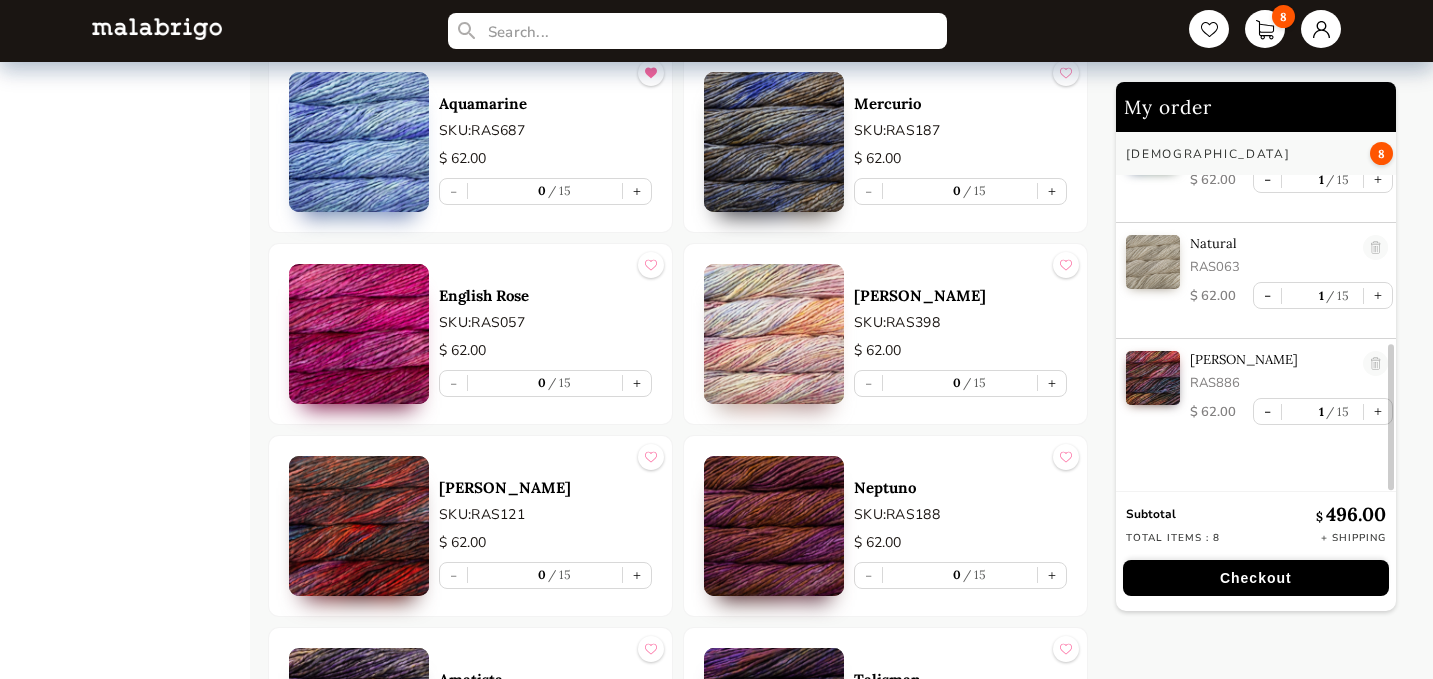 scroll, scrollTop: 2351, scrollLeft: 0, axis: vertical 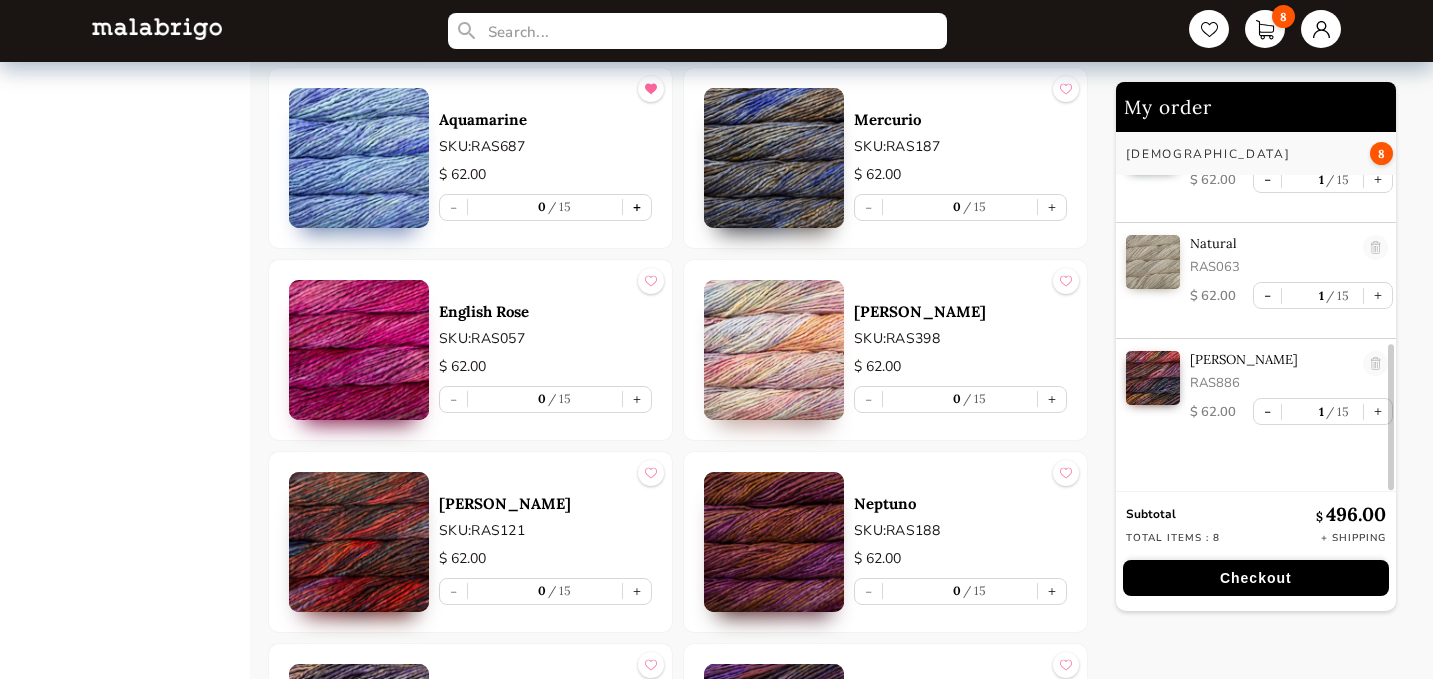 click on "+" at bounding box center [637, 207] 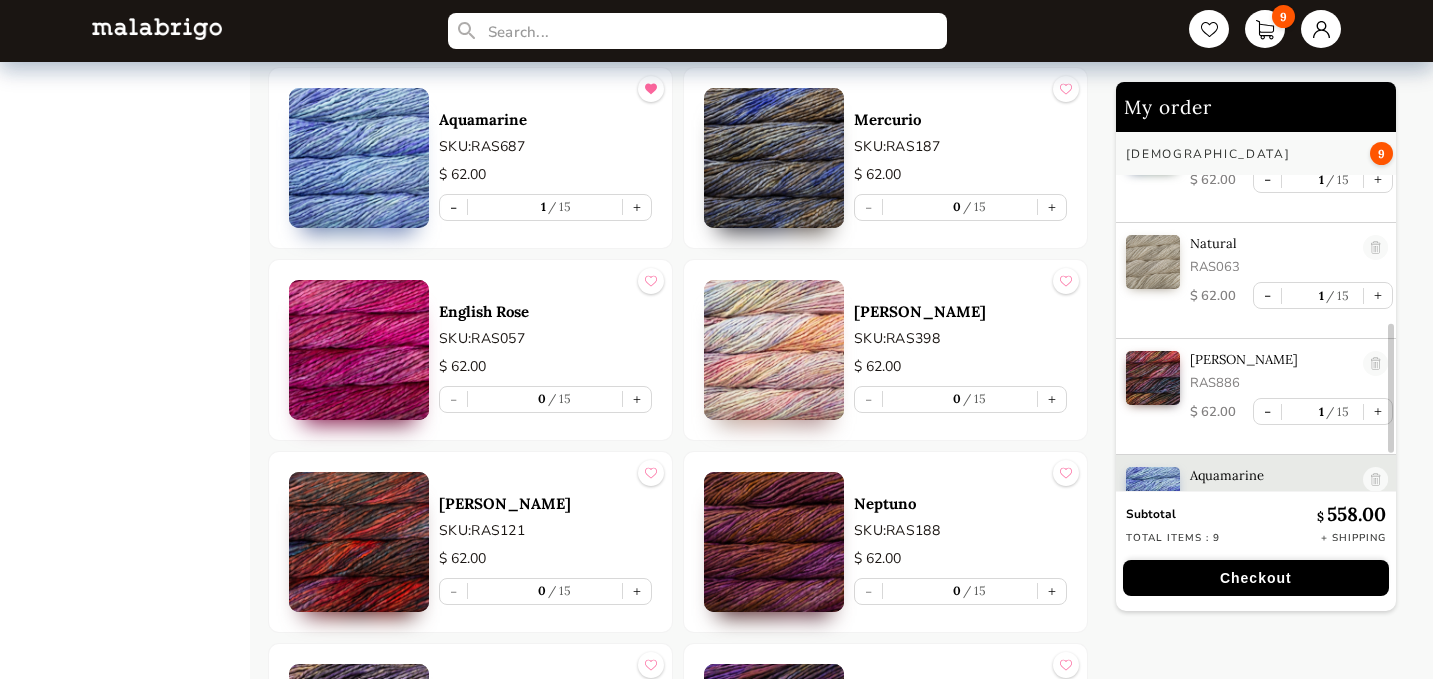 scroll, scrollTop: 567, scrollLeft: 0, axis: vertical 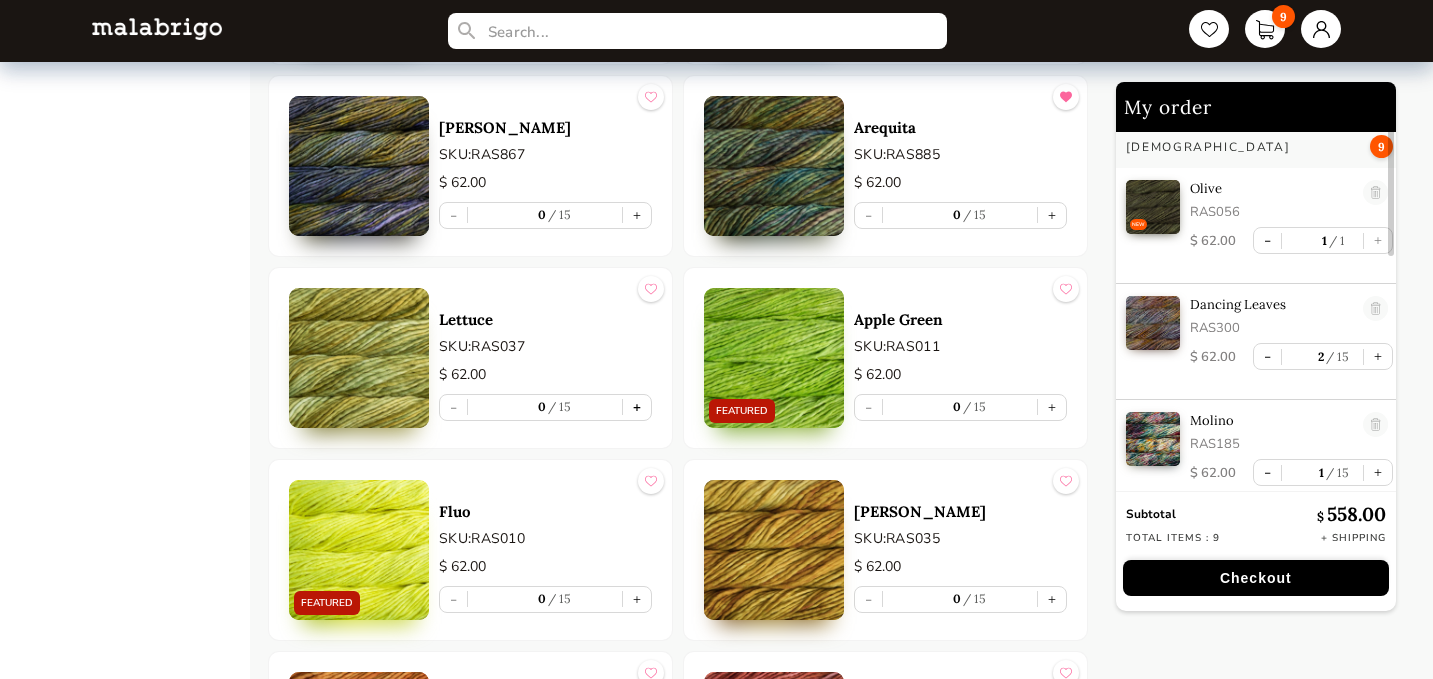 click on "+" at bounding box center (637, 407) 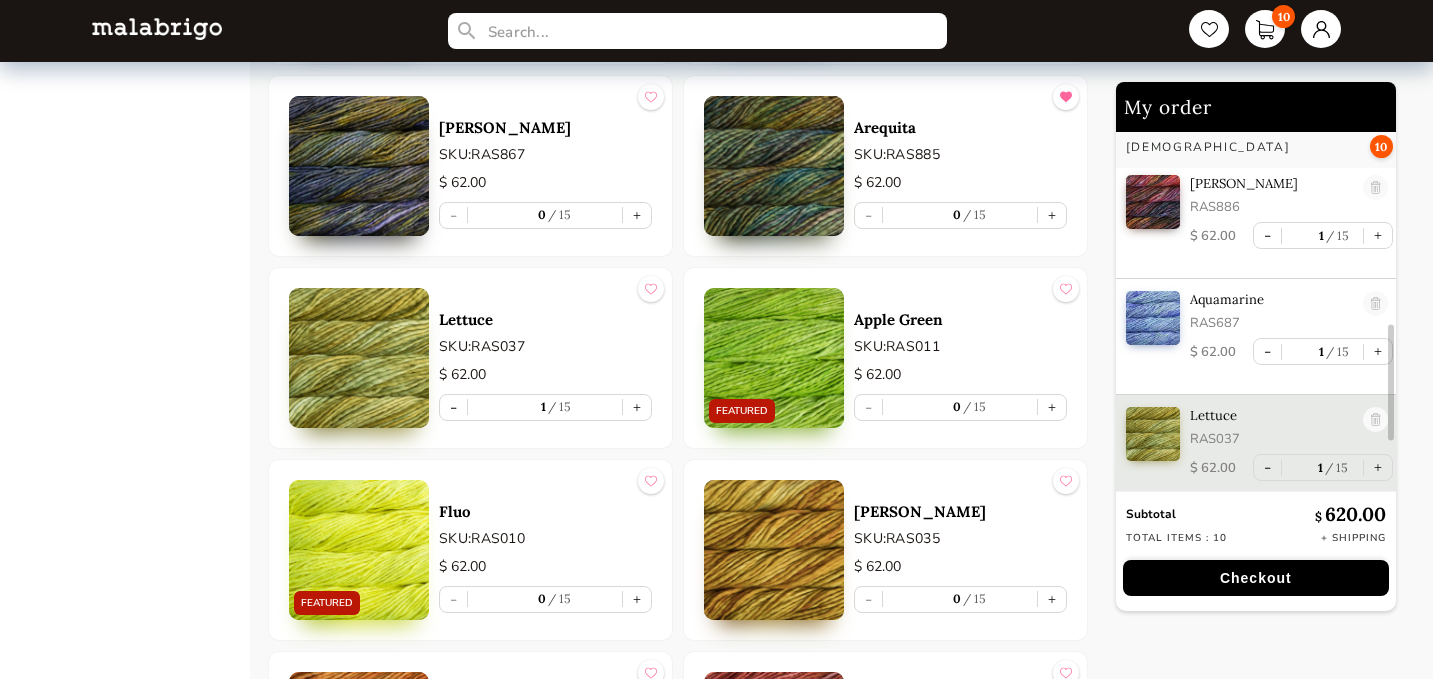 scroll, scrollTop: 703, scrollLeft: 0, axis: vertical 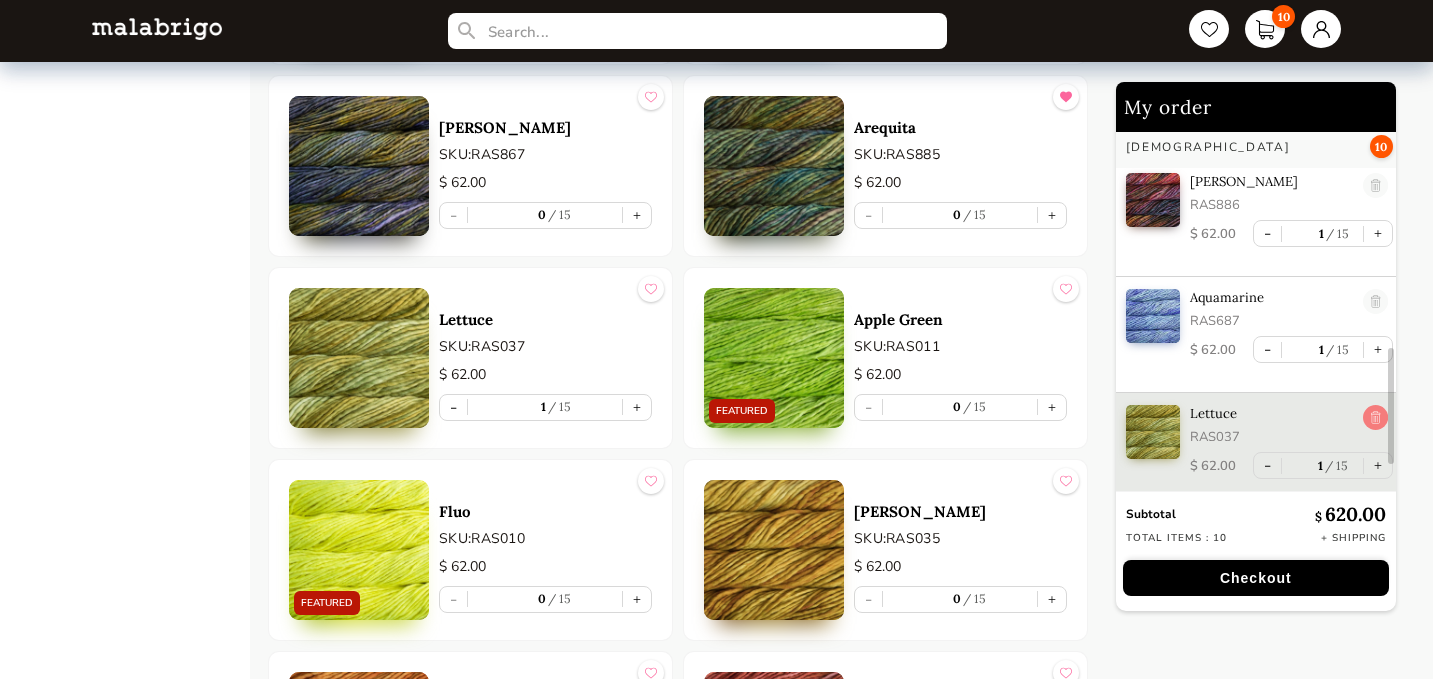 click at bounding box center (1375, 418) 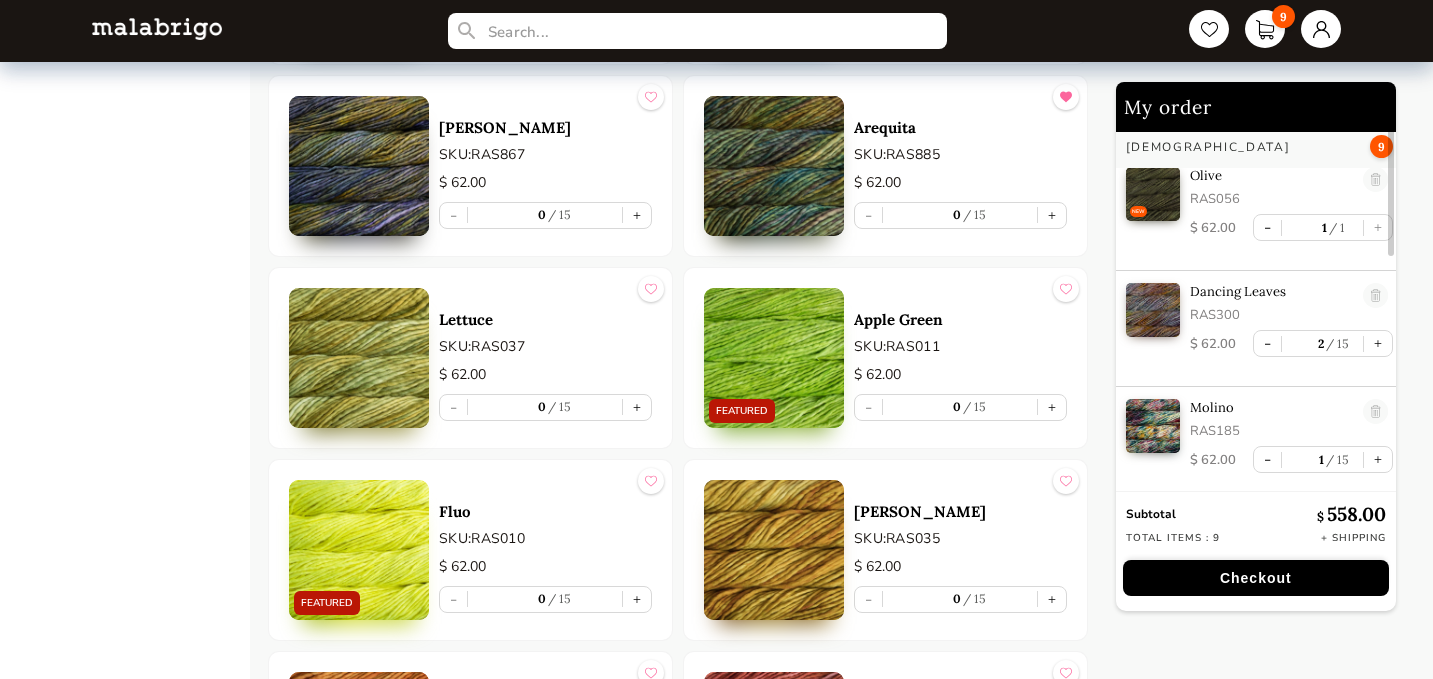 scroll, scrollTop: 0, scrollLeft: 0, axis: both 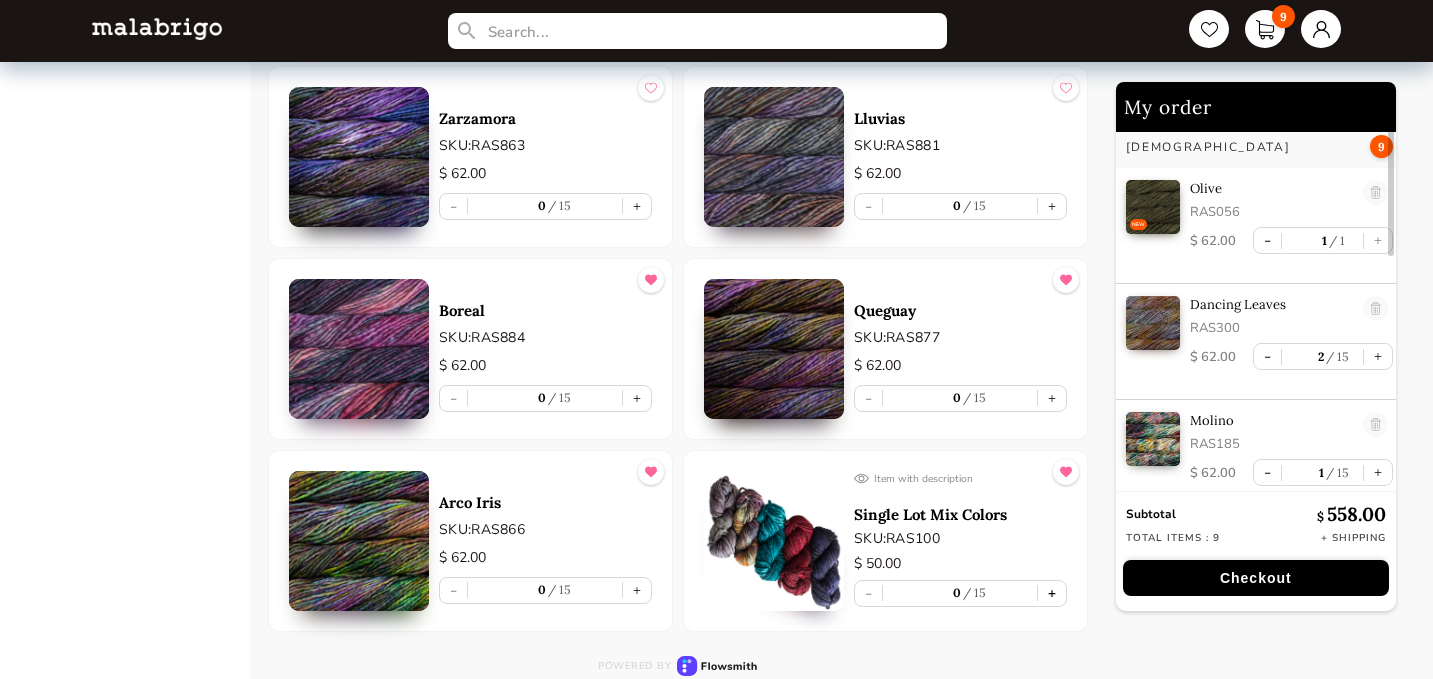 click on "+" at bounding box center [1052, 593] 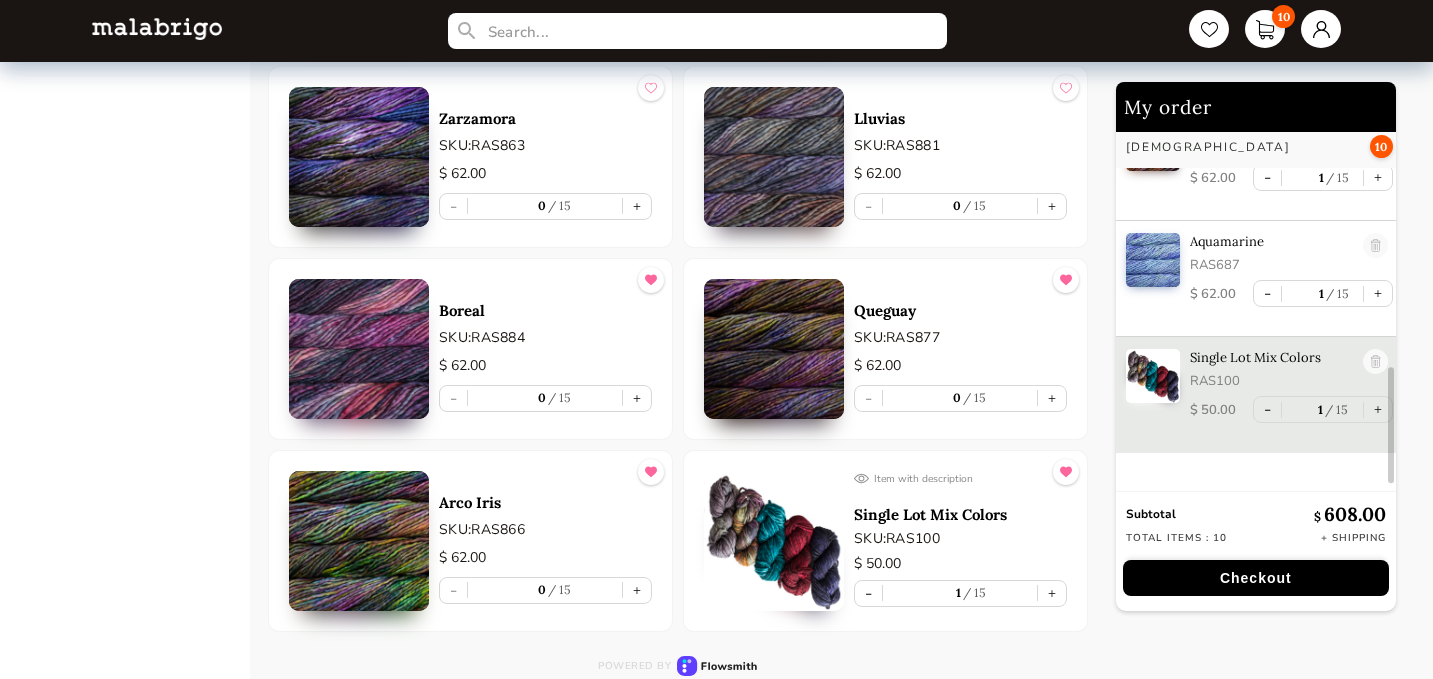 scroll, scrollTop: 764, scrollLeft: 0, axis: vertical 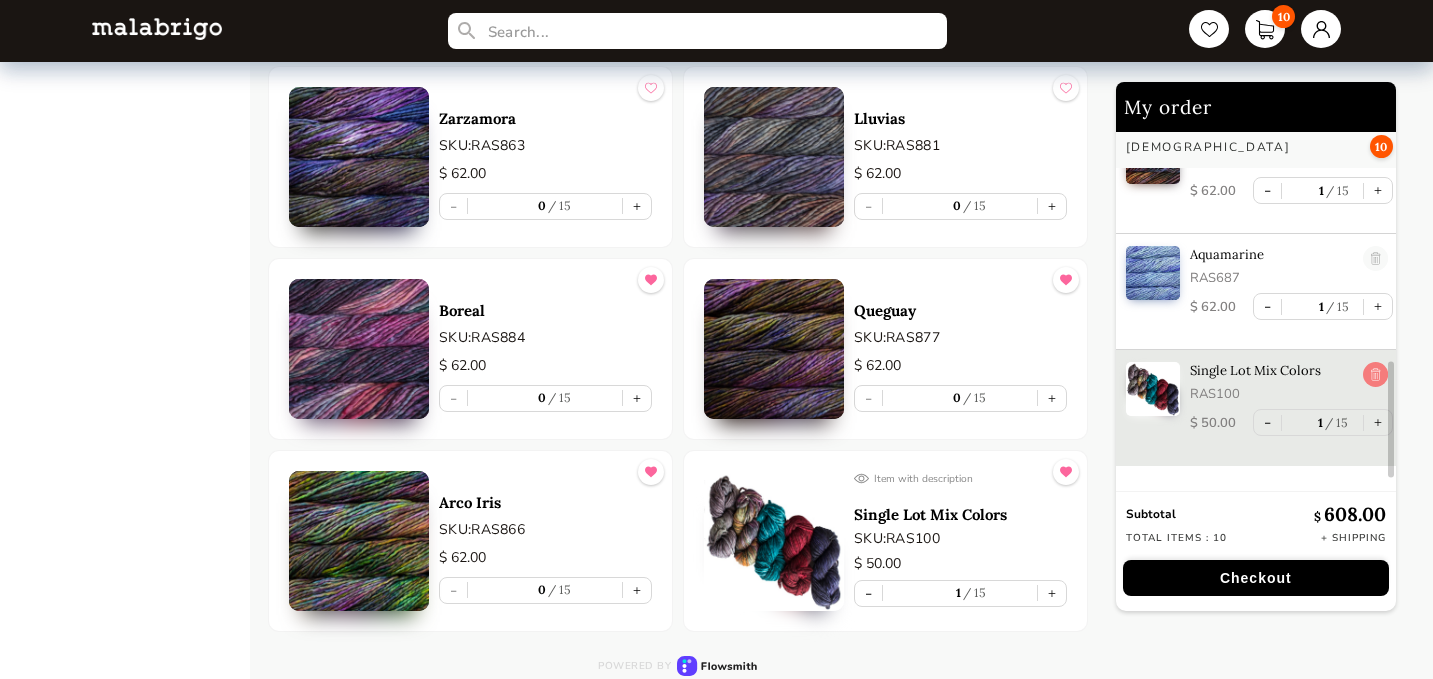 click at bounding box center [1375, 375] 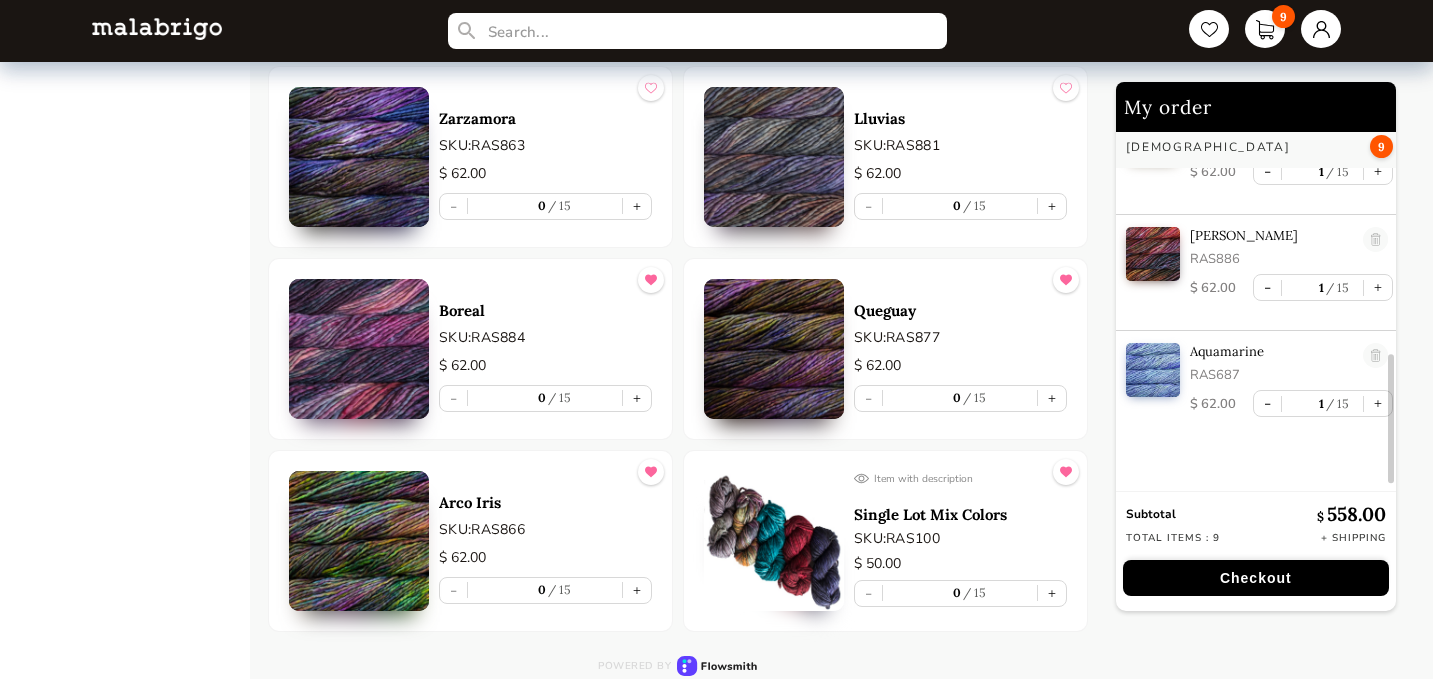 scroll, scrollTop: 648, scrollLeft: 0, axis: vertical 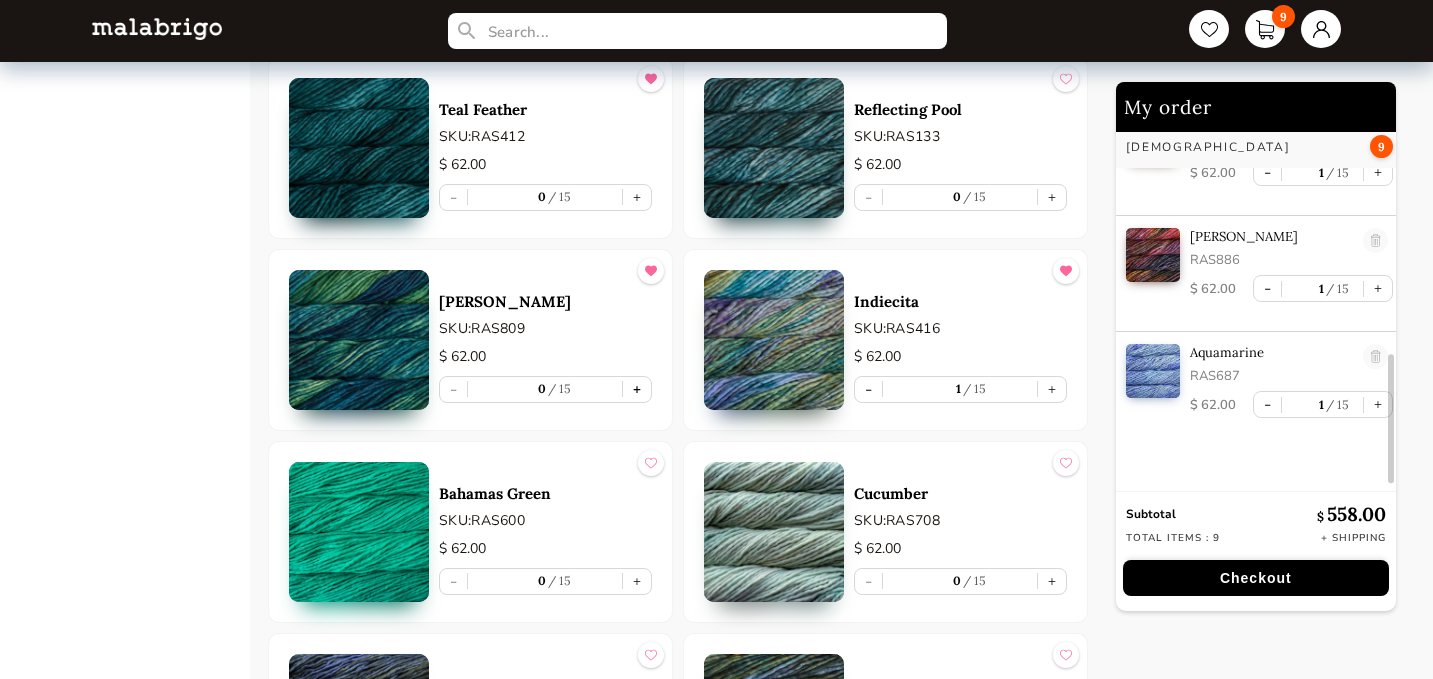 click on "+" at bounding box center (637, 389) 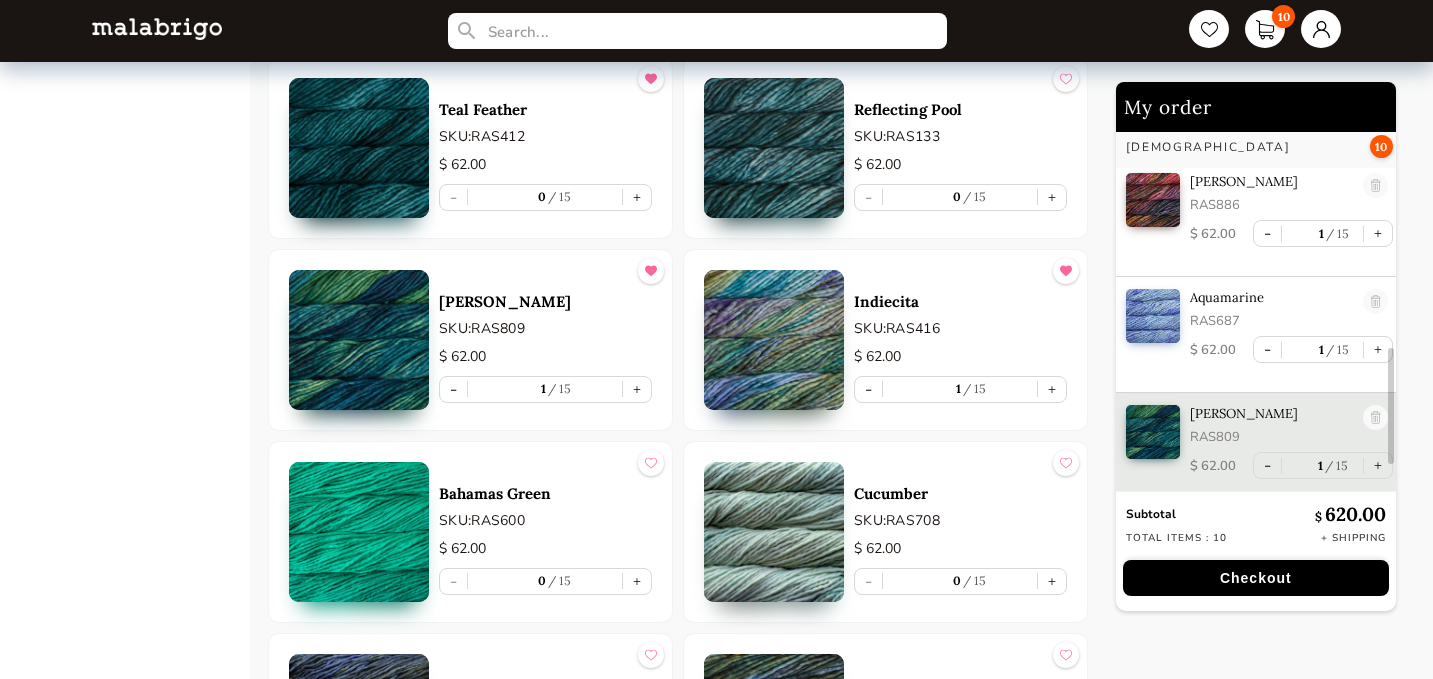 scroll, scrollTop: 764, scrollLeft: 0, axis: vertical 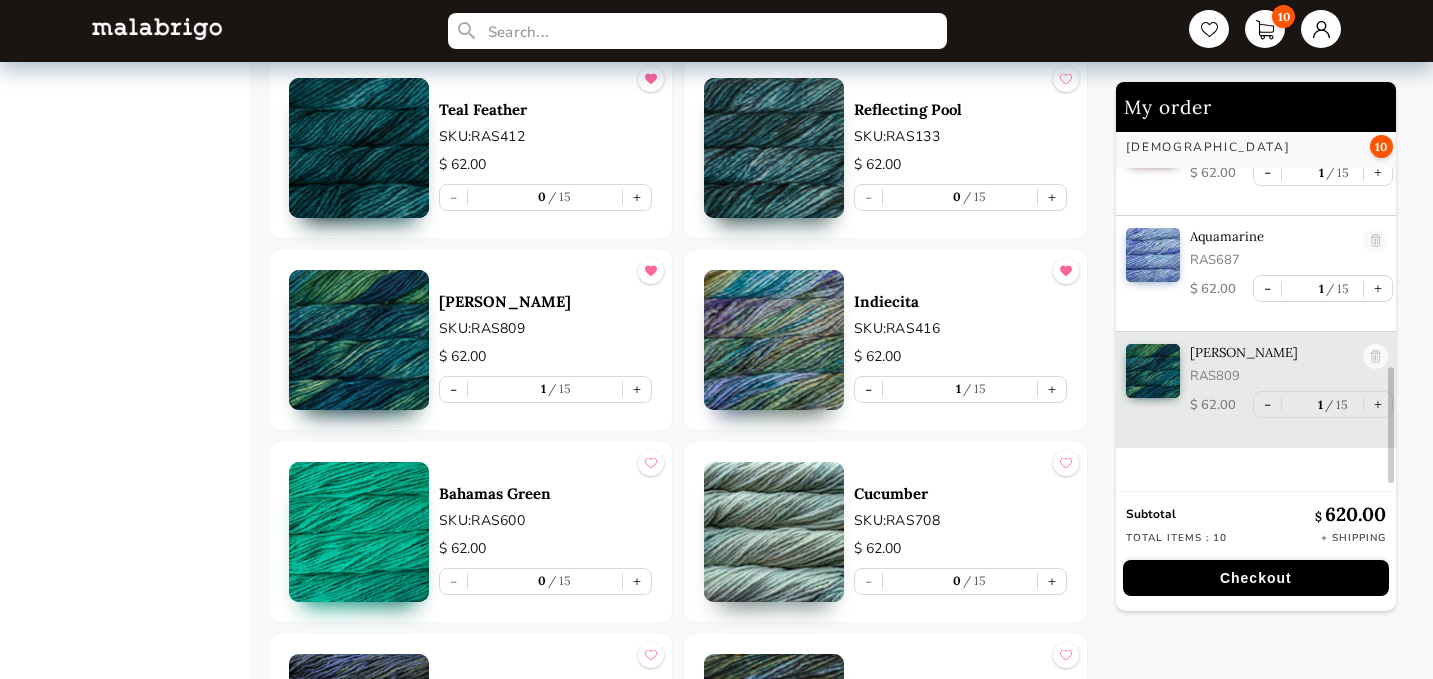 click on "Checkout" at bounding box center (1256, 578) 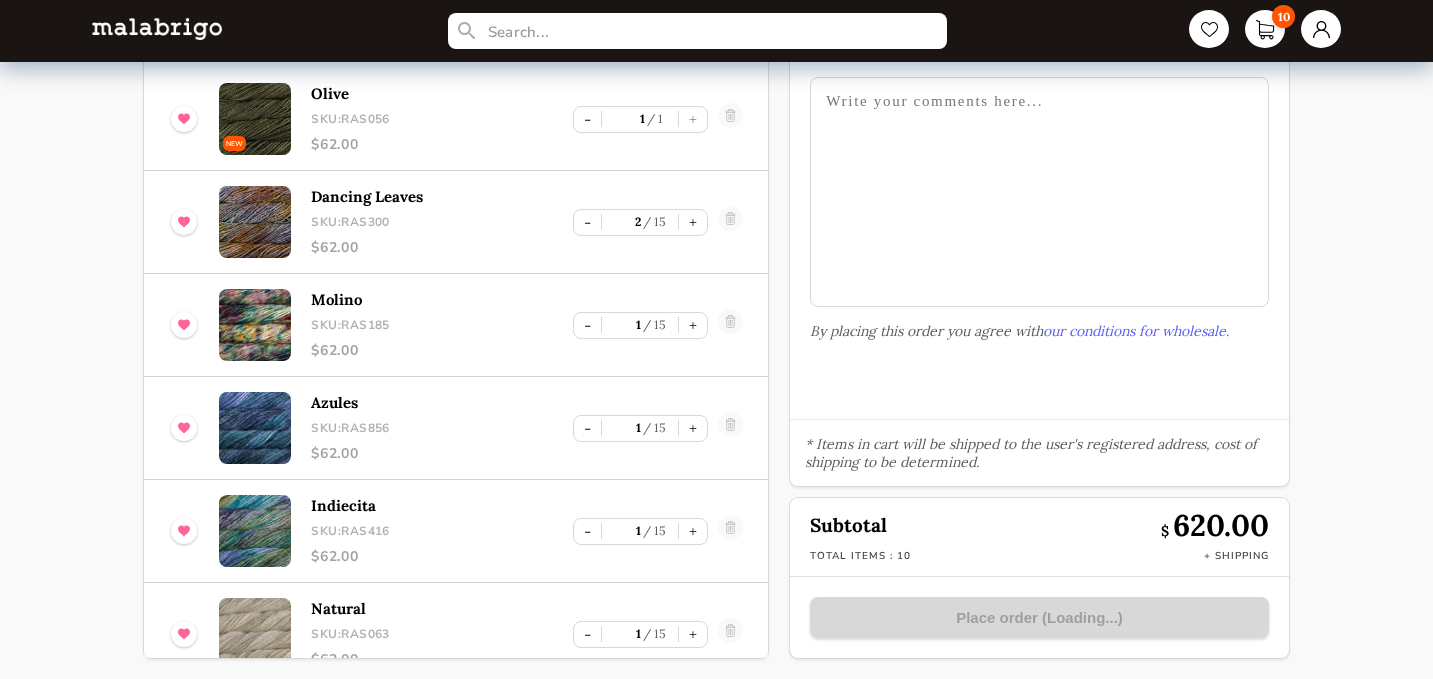 scroll, scrollTop: 140, scrollLeft: 0, axis: vertical 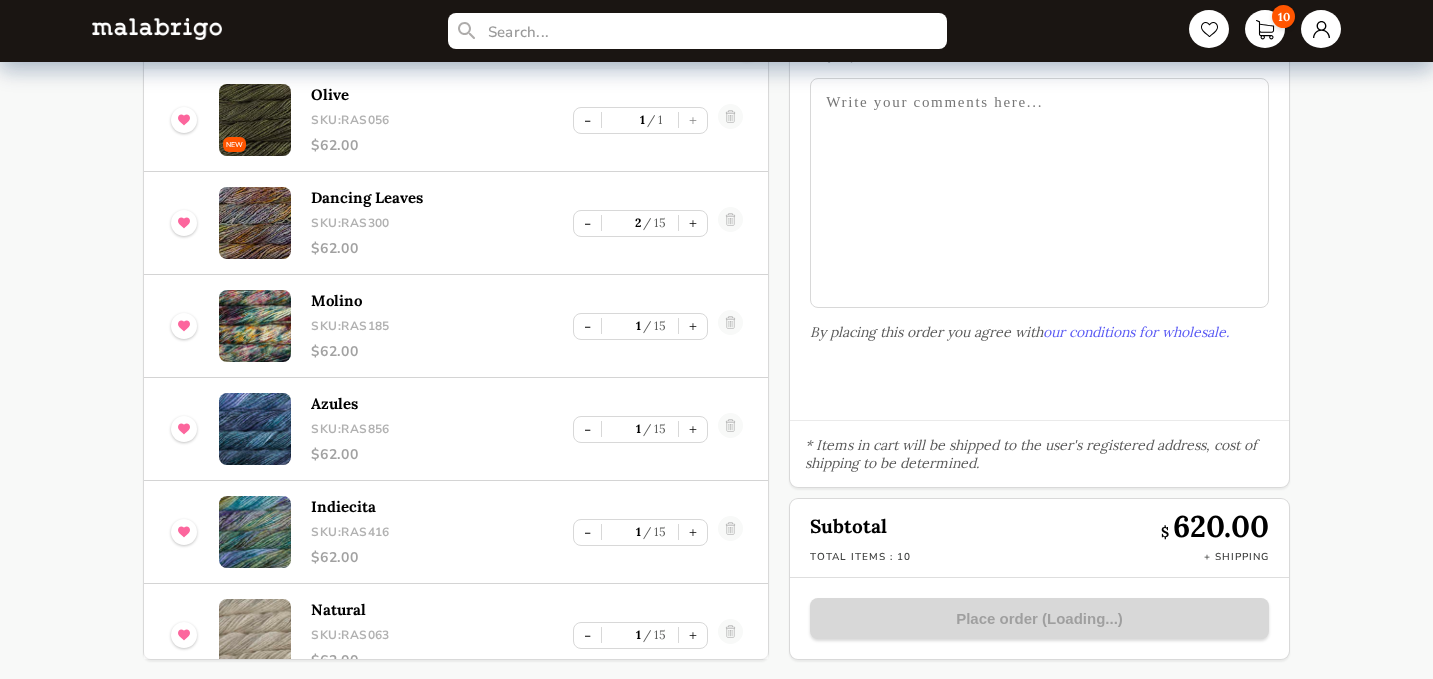 click on "our conditions for wholesale." at bounding box center (1136, 332) 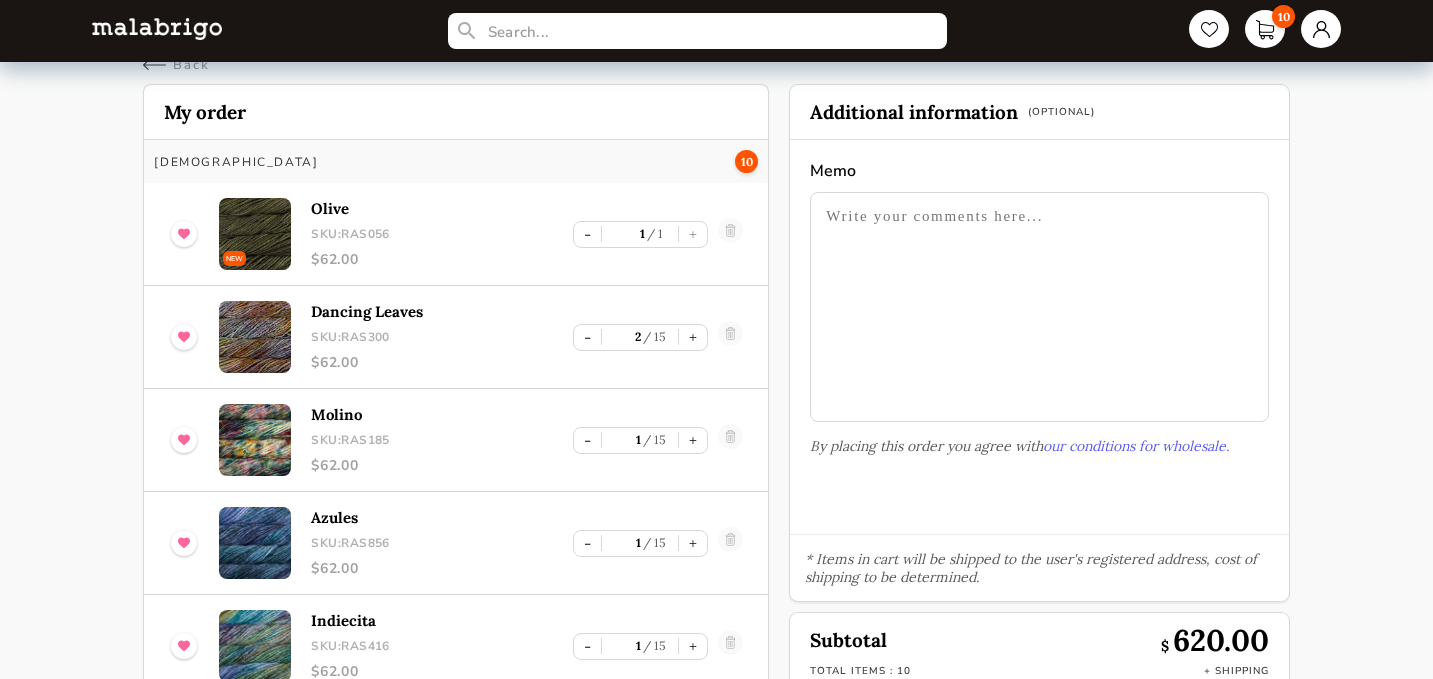 scroll, scrollTop: 0, scrollLeft: 0, axis: both 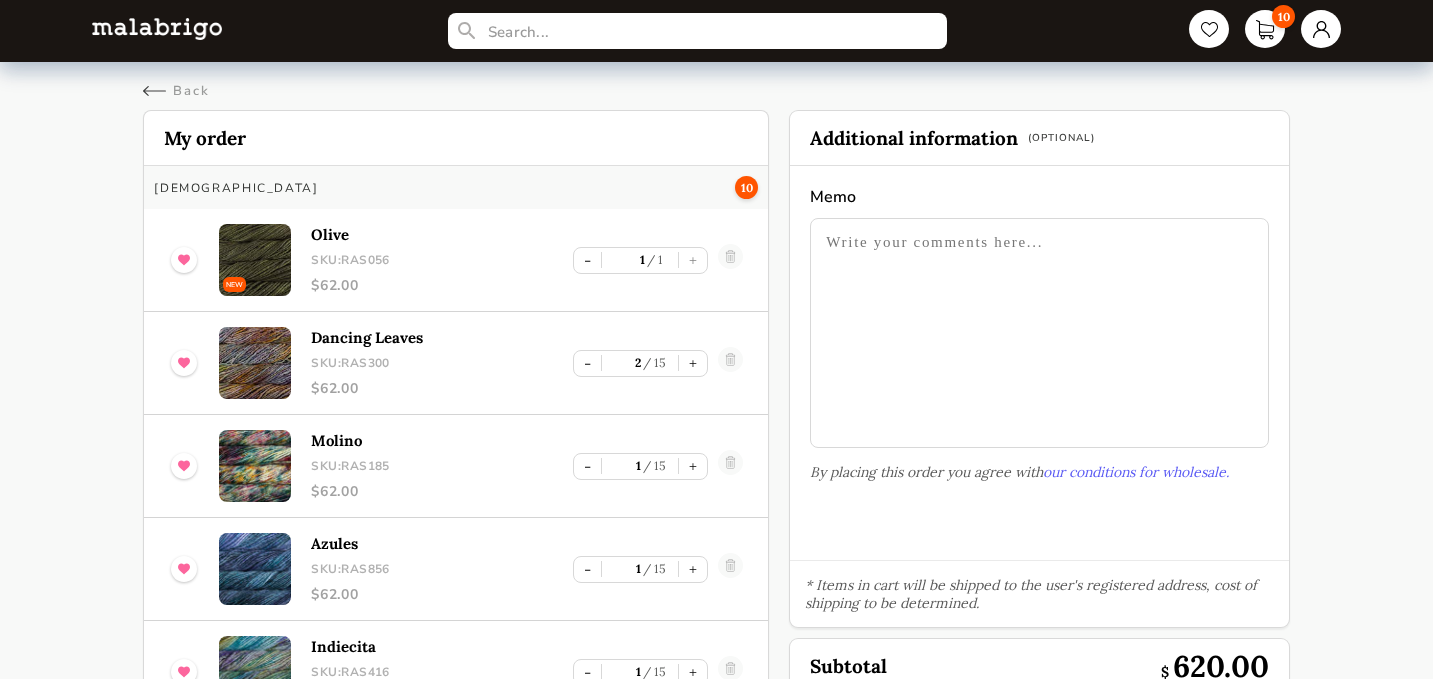 click at bounding box center (1039, 333) 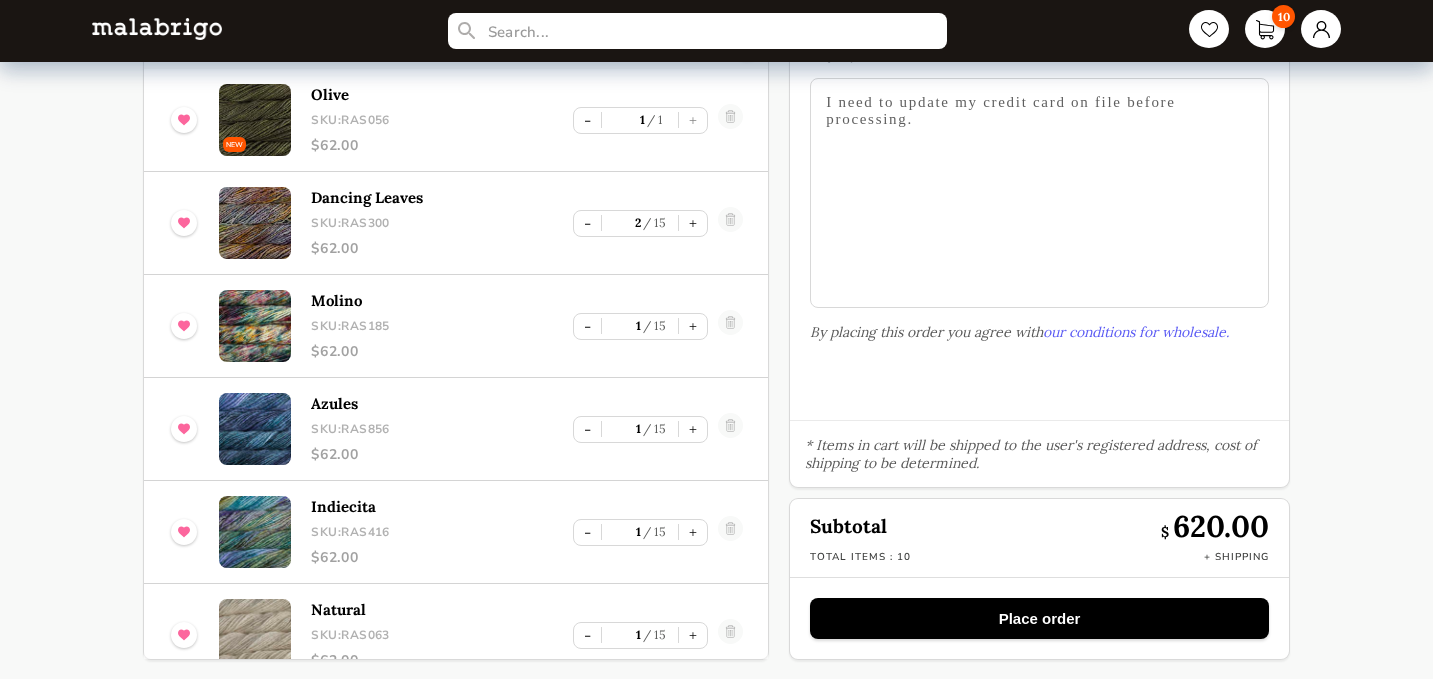 scroll, scrollTop: 0, scrollLeft: 0, axis: both 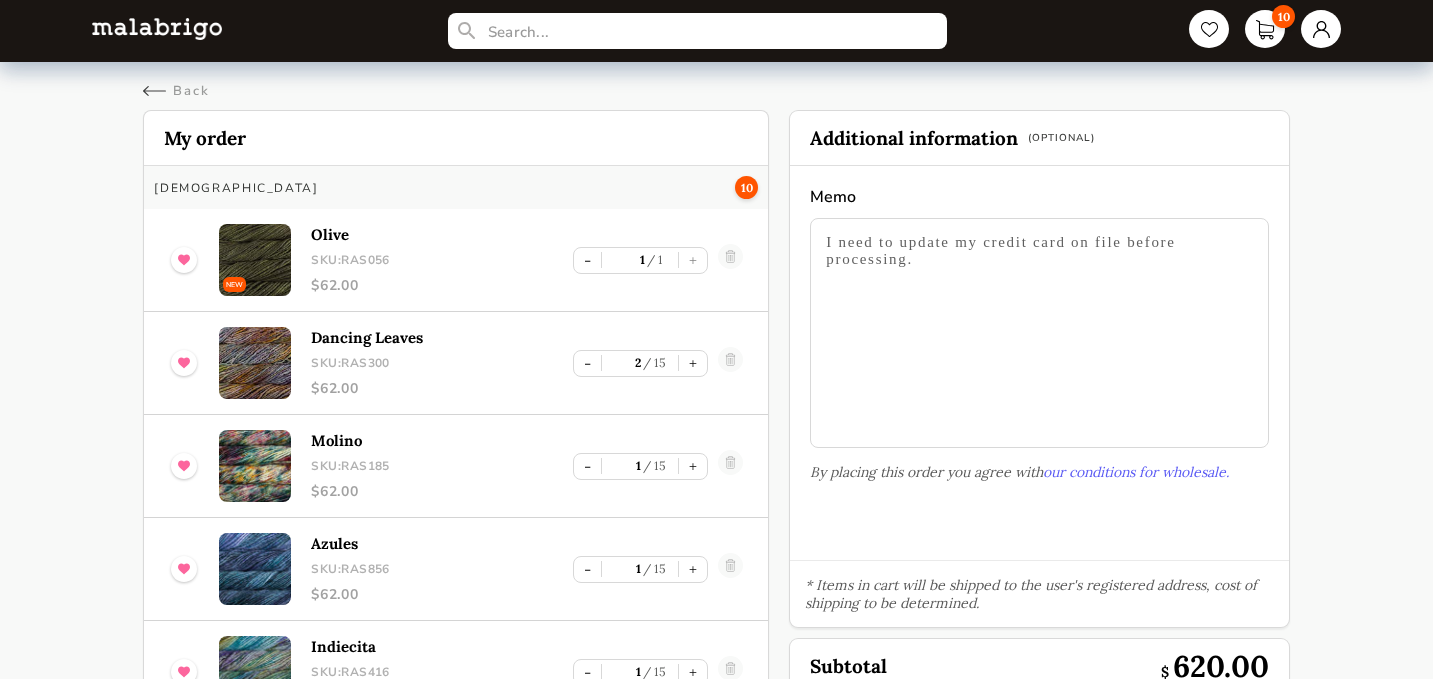 drag, startPoint x: 950, startPoint y: 240, endPoint x: 903, endPoint y: 242, distance: 47.042534 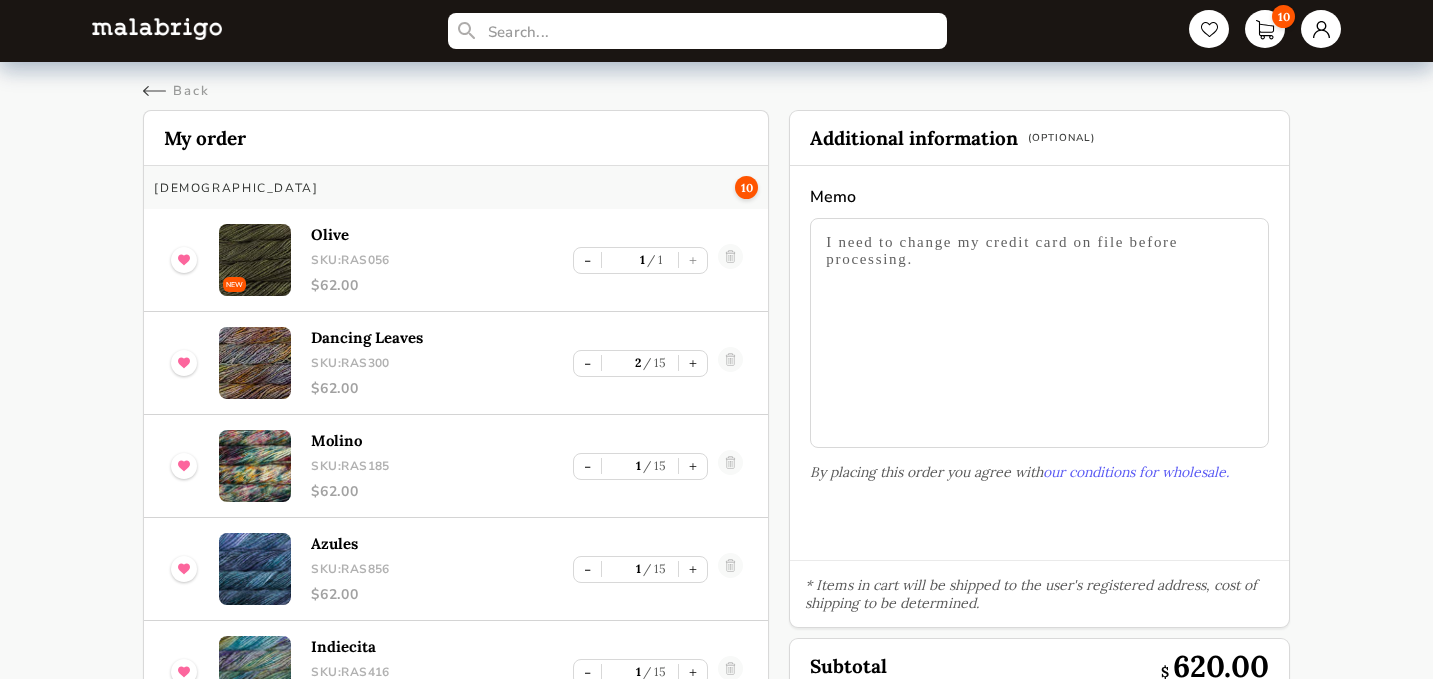 click on "I need to change my credit card on file before processing." at bounding box center [1039, 333] 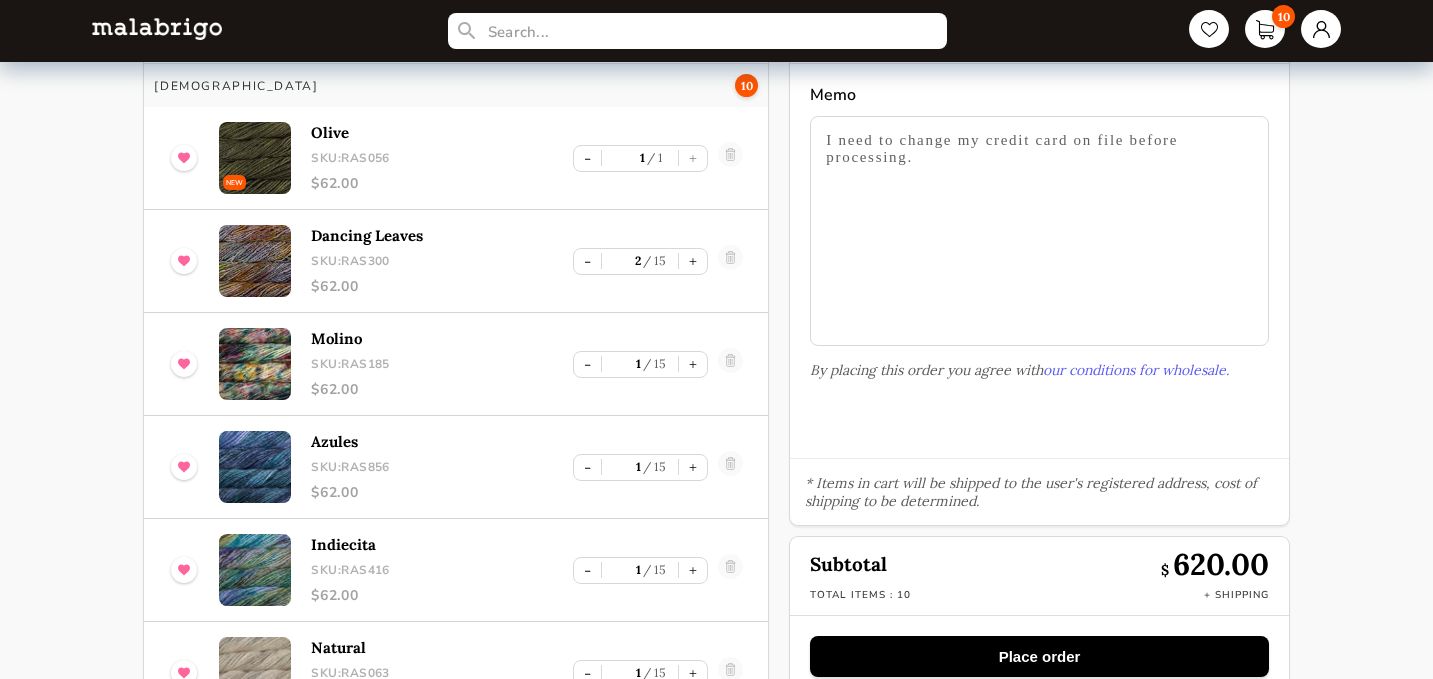 scroll, scrollTop: 140, scrollLeft: 0, axis: vertical 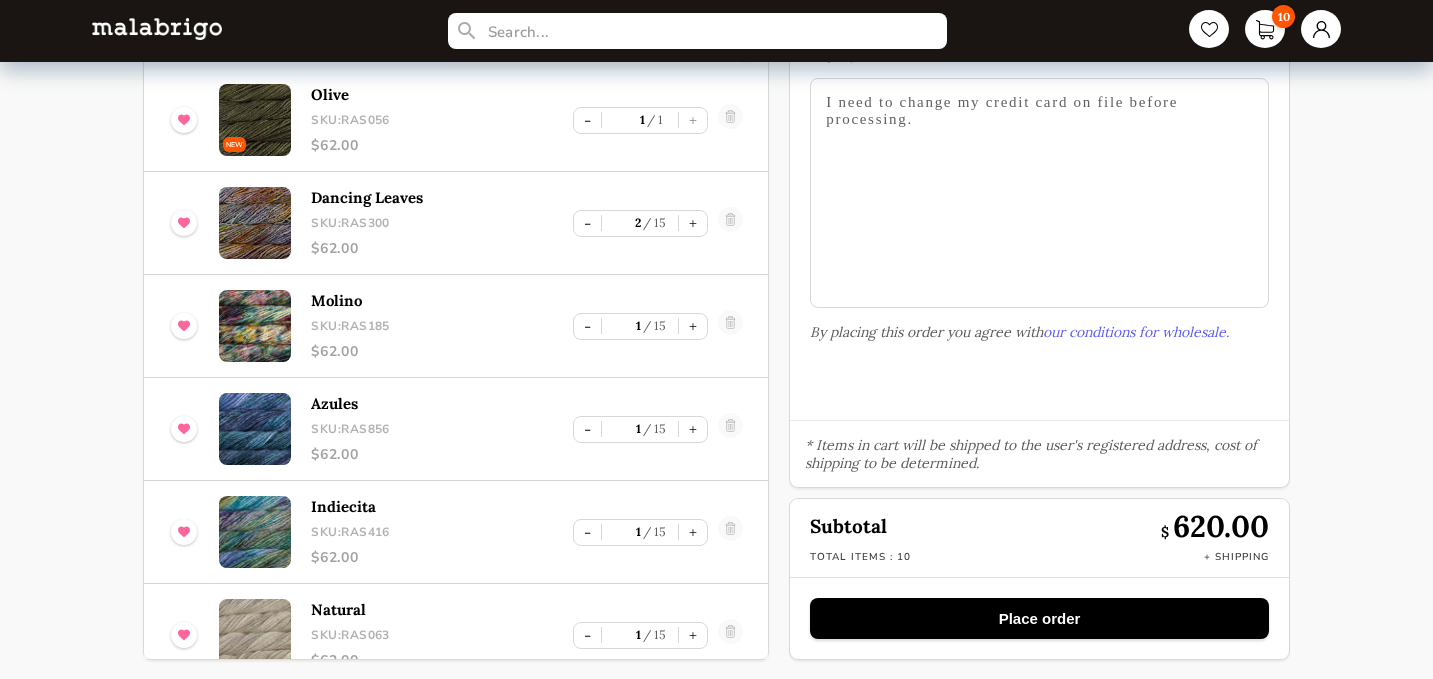 type on "I need to change my credit card on file before processing." 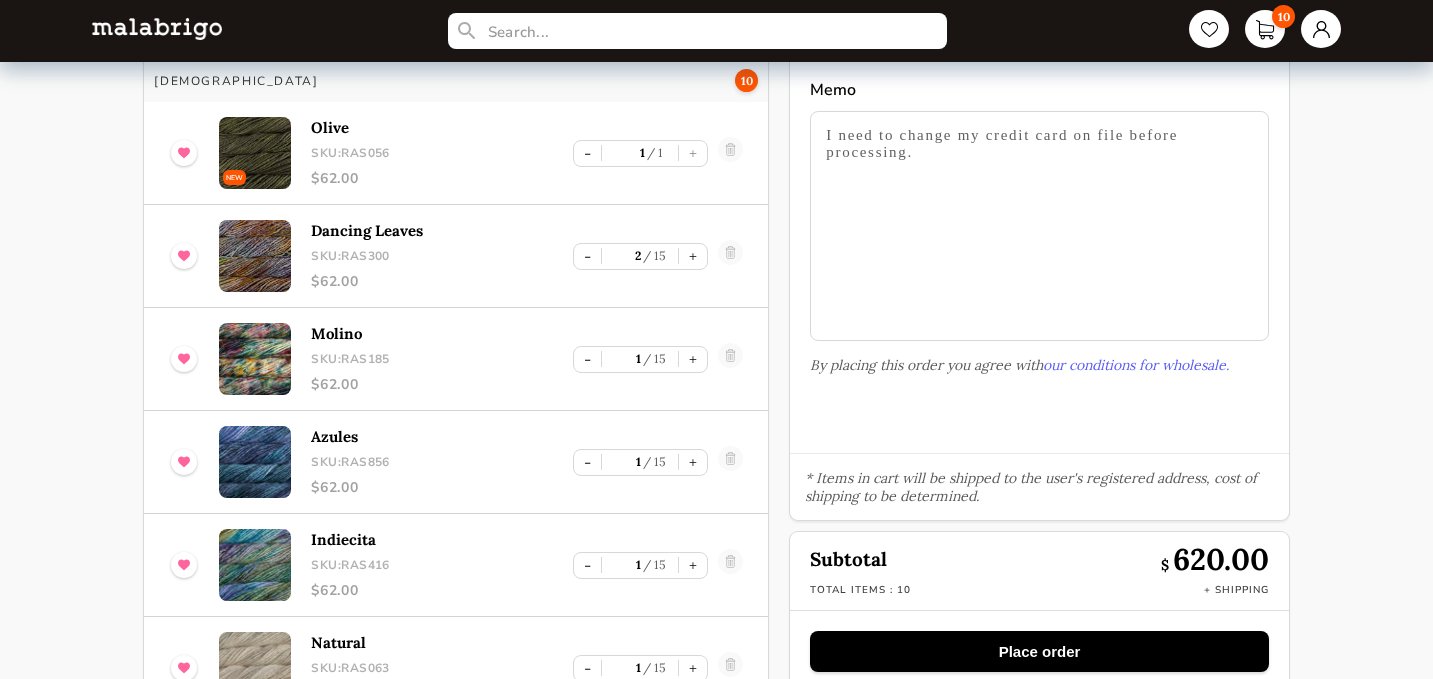scroll, scrollTop: 140, scrollLeft: 0, axis: vertical 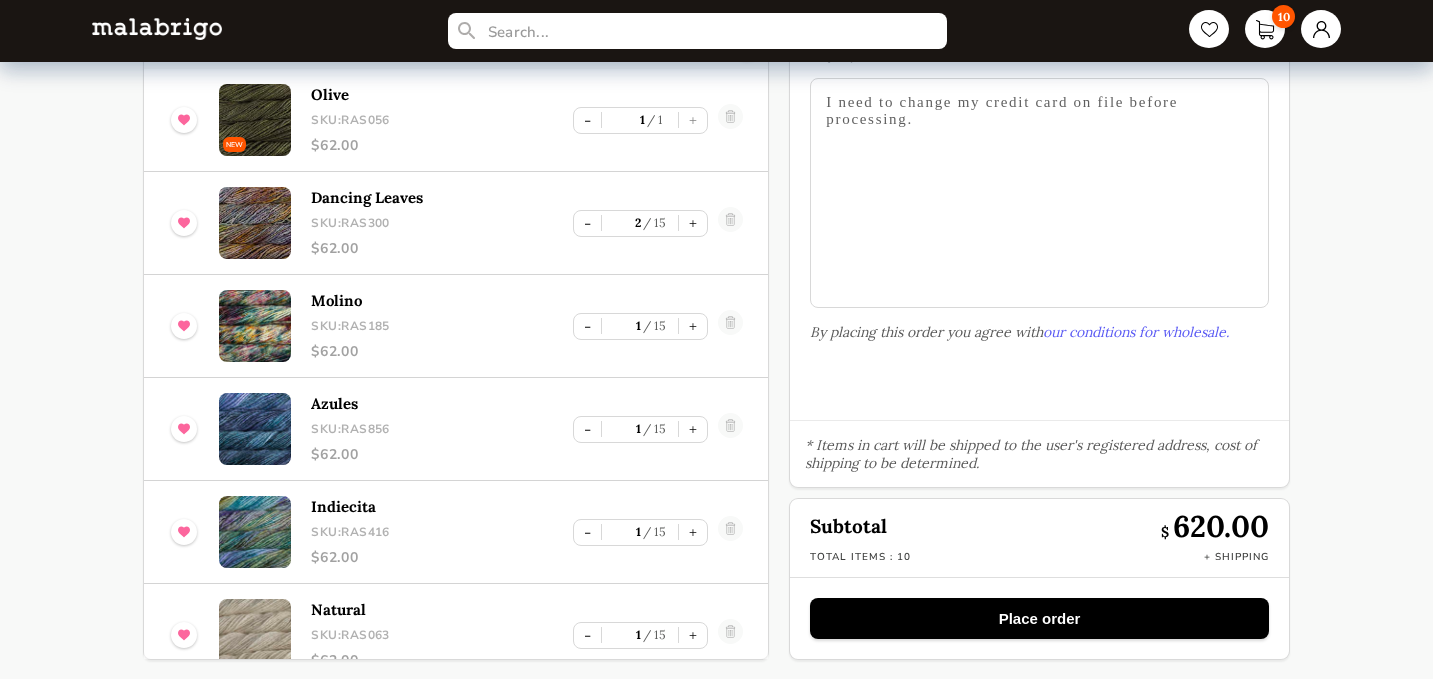 click on "Place order" at bounding box center [1039, 618] 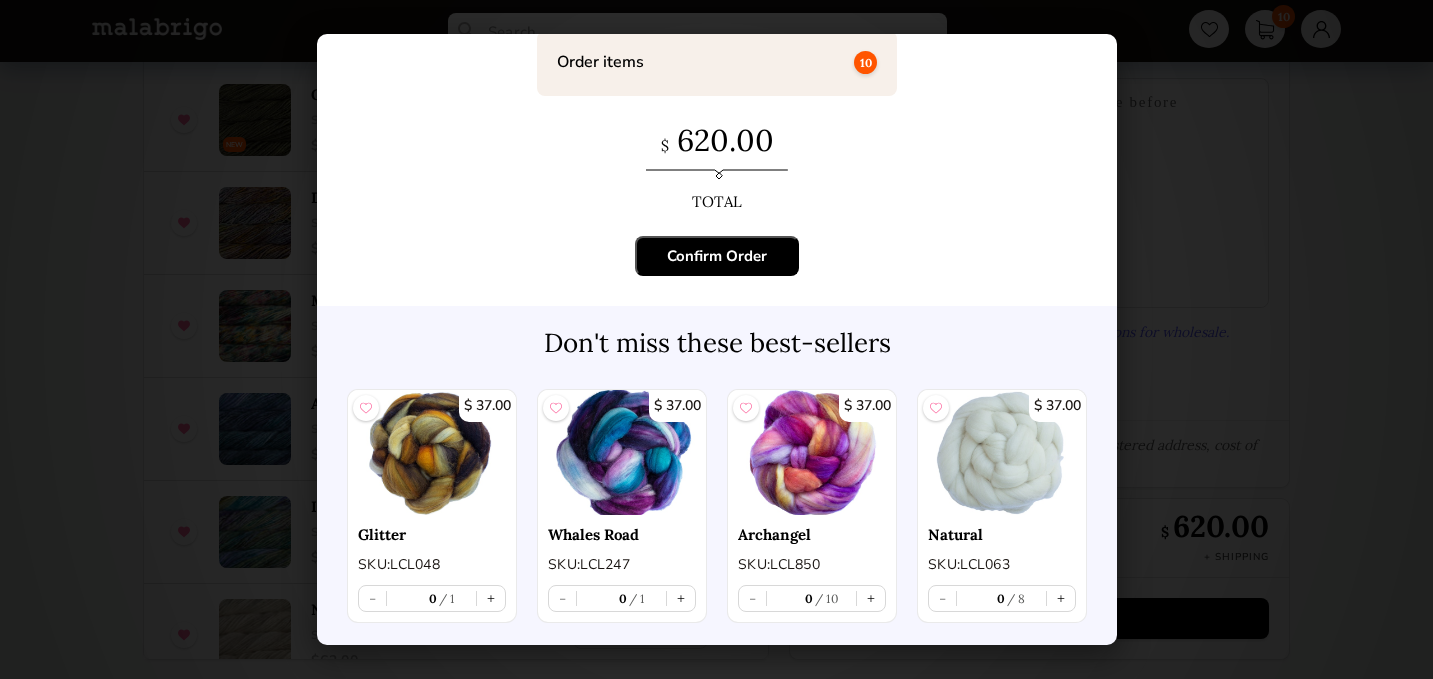 scroll, scrollTop: 116, scrollLeft: 0, axis: vertical 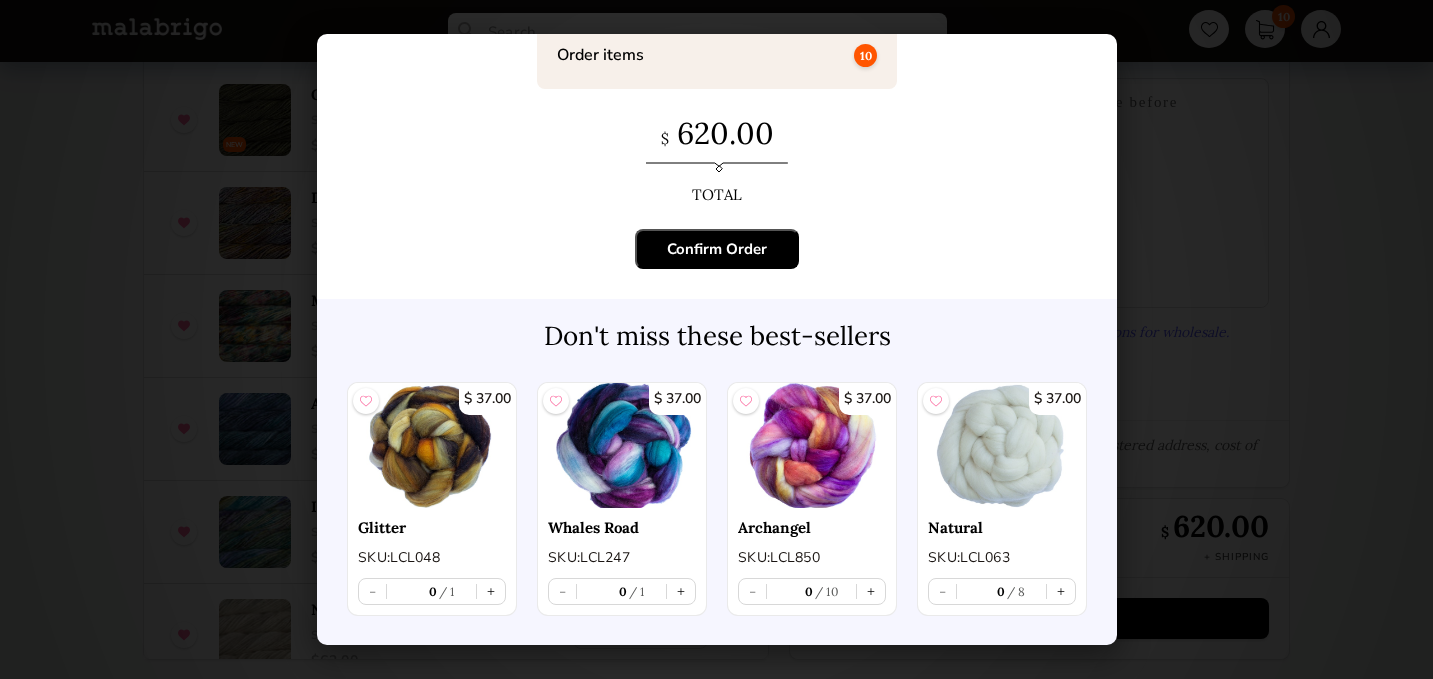 click on "Confirm Order" at bounding box center [717, 249] 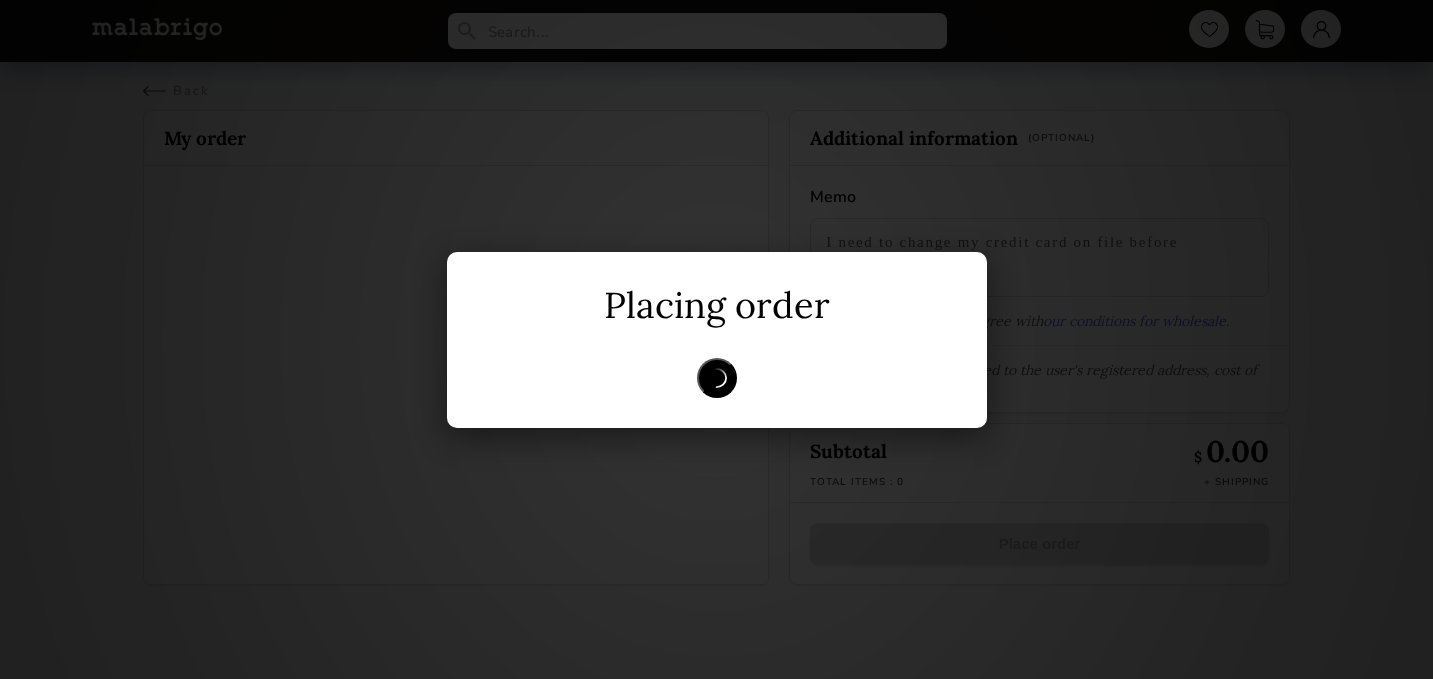 scroll, scrollTop: 0, scrollLeft: 0, axis: both 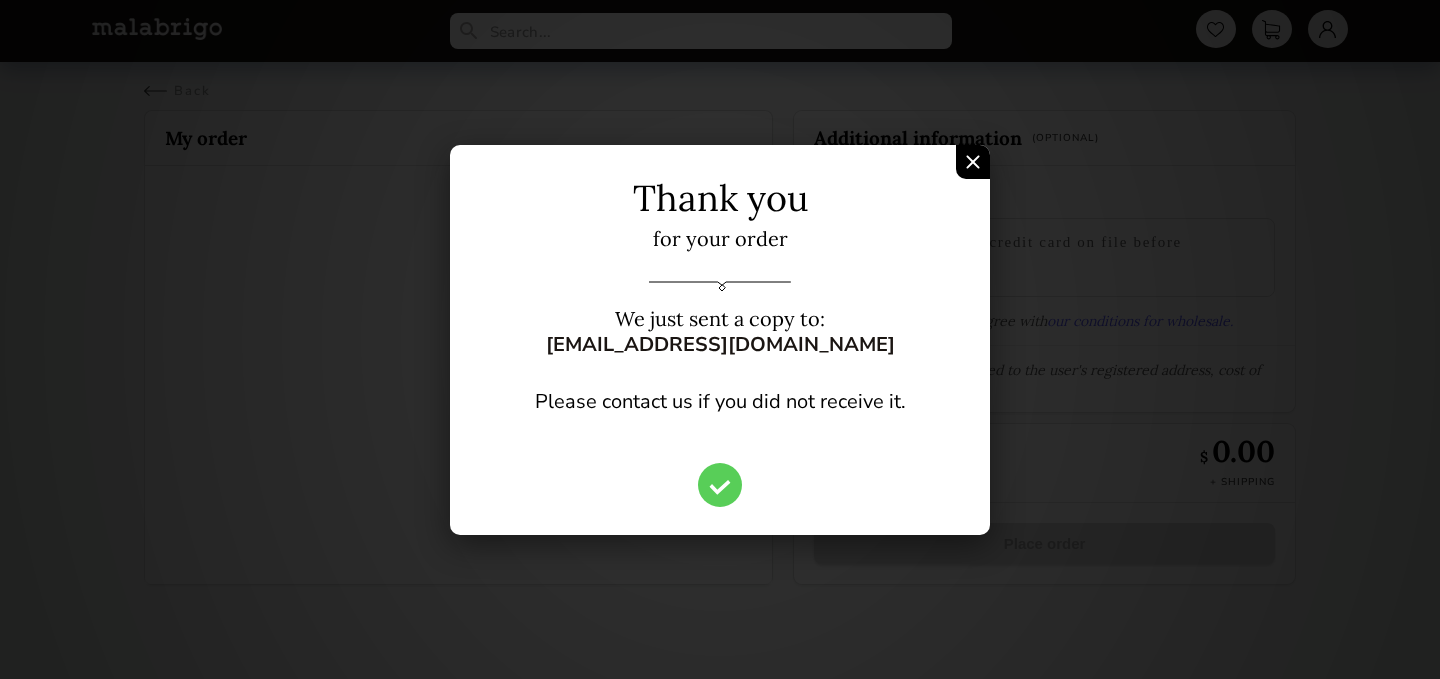 click at bounding box center [973, 162] 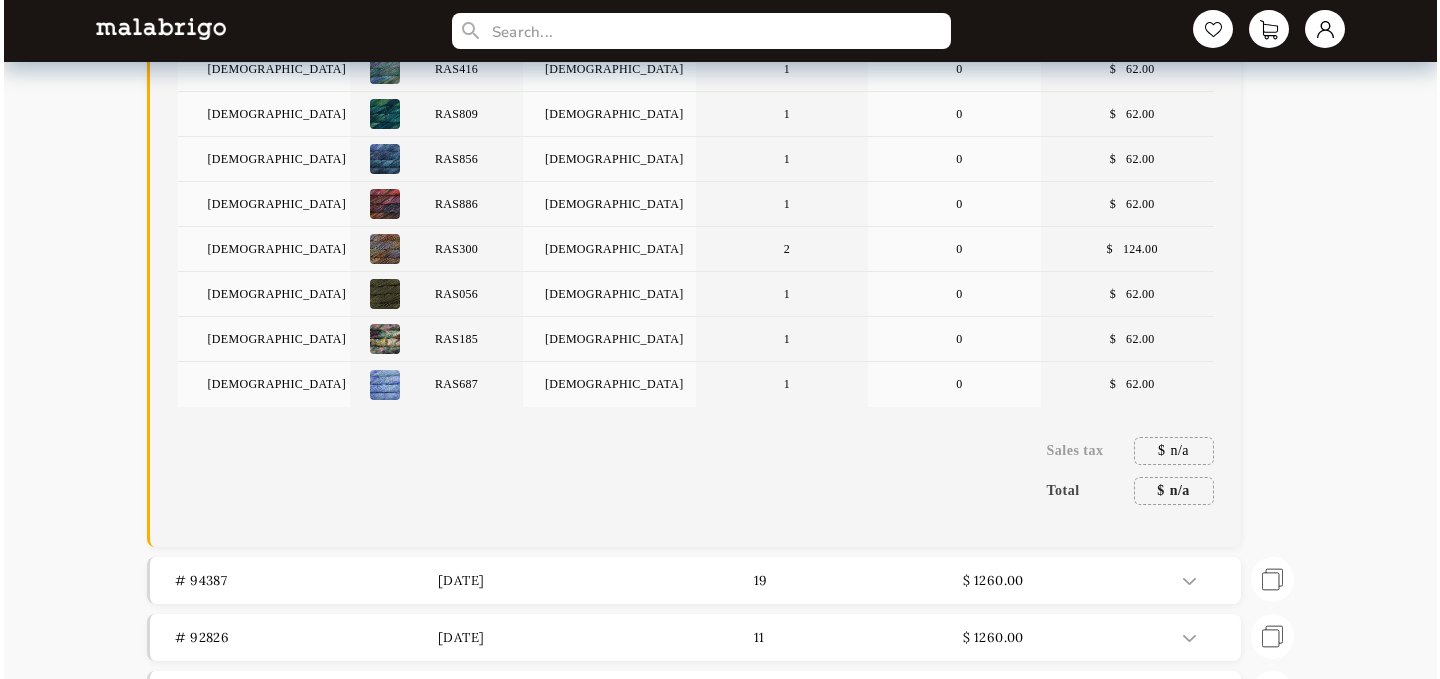 scroll, scrollTop: 0, scrollLeft: 0, axis: both 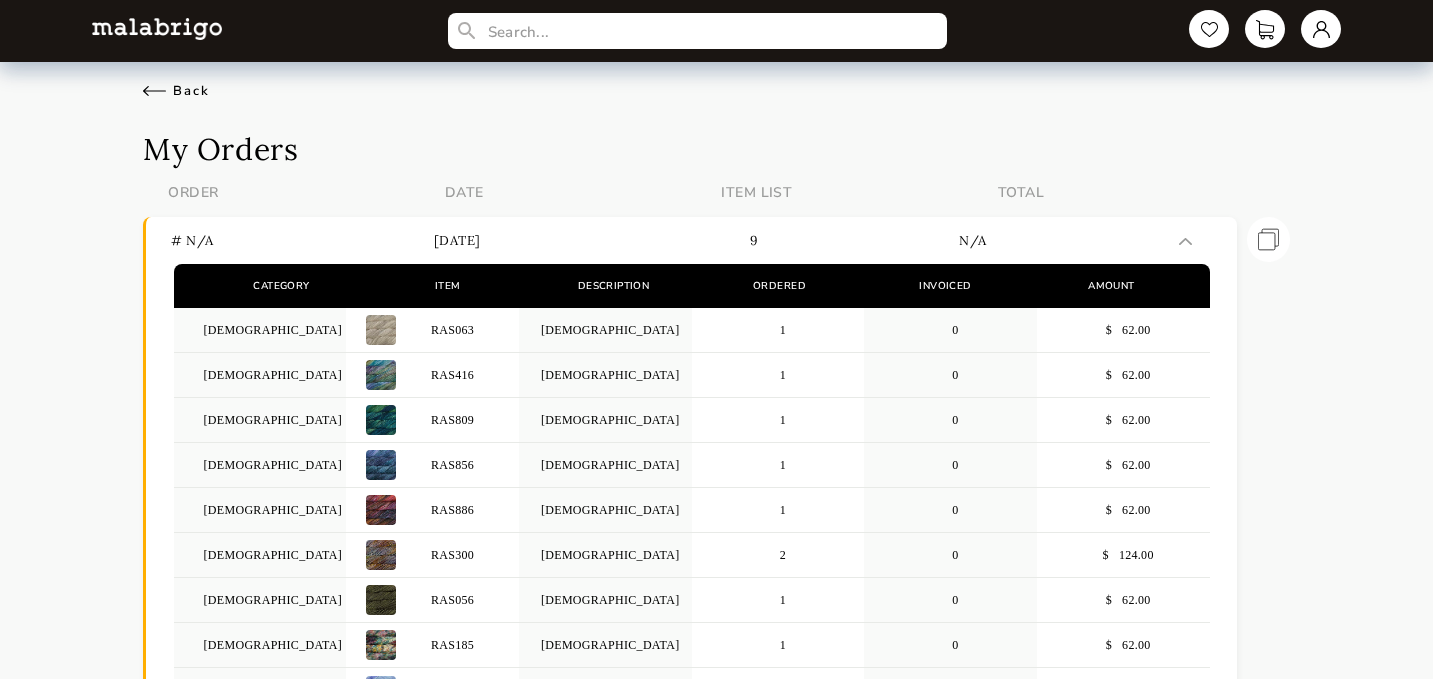 click on "Back" at bounding box center [176, 91] 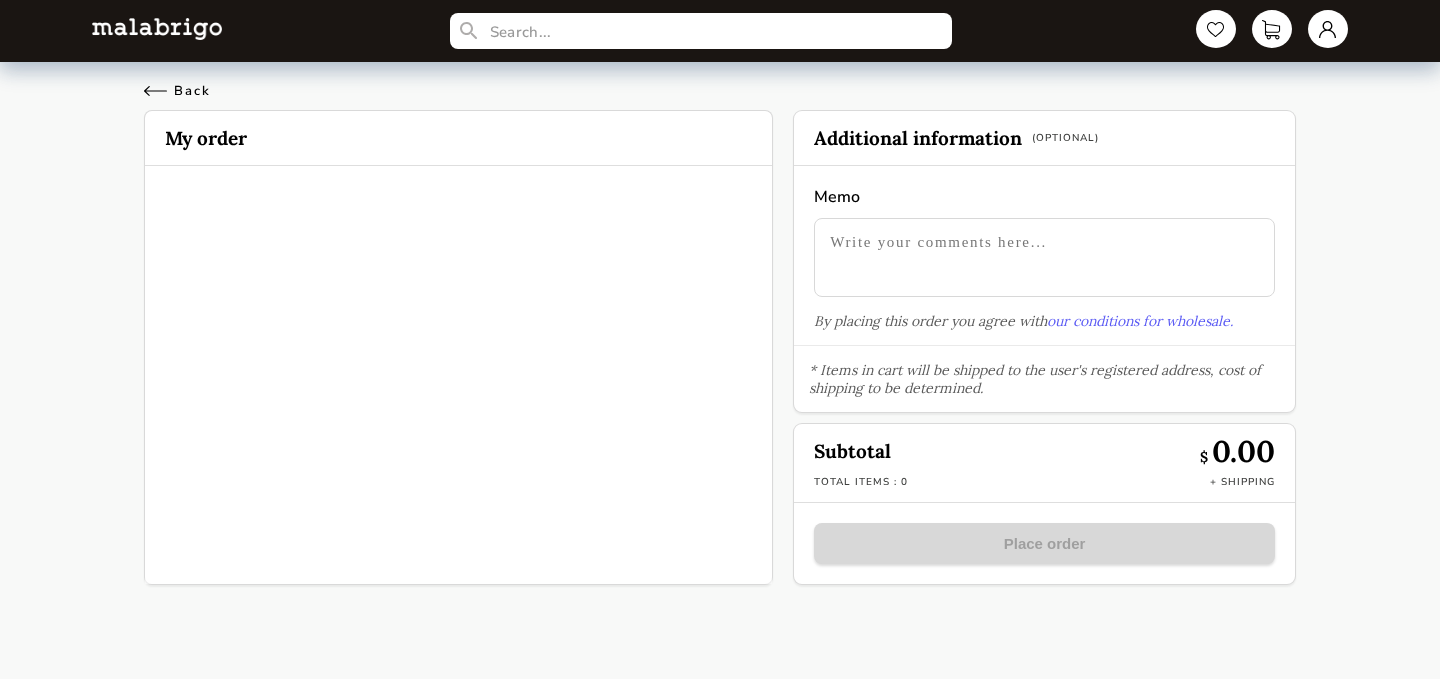 click on "Back" at bounding box center (177, 91) 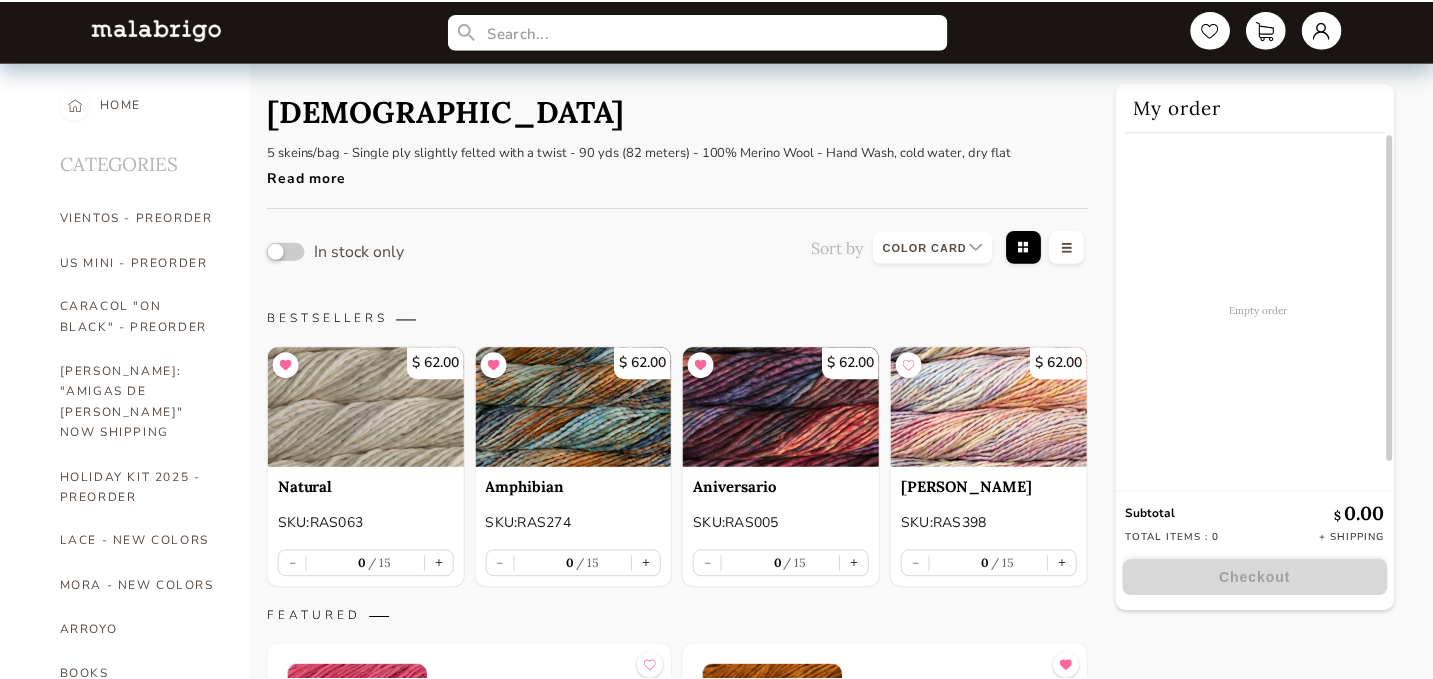 scroll, scrollTop: 6201, scrollLeft: 0, axis: vertical 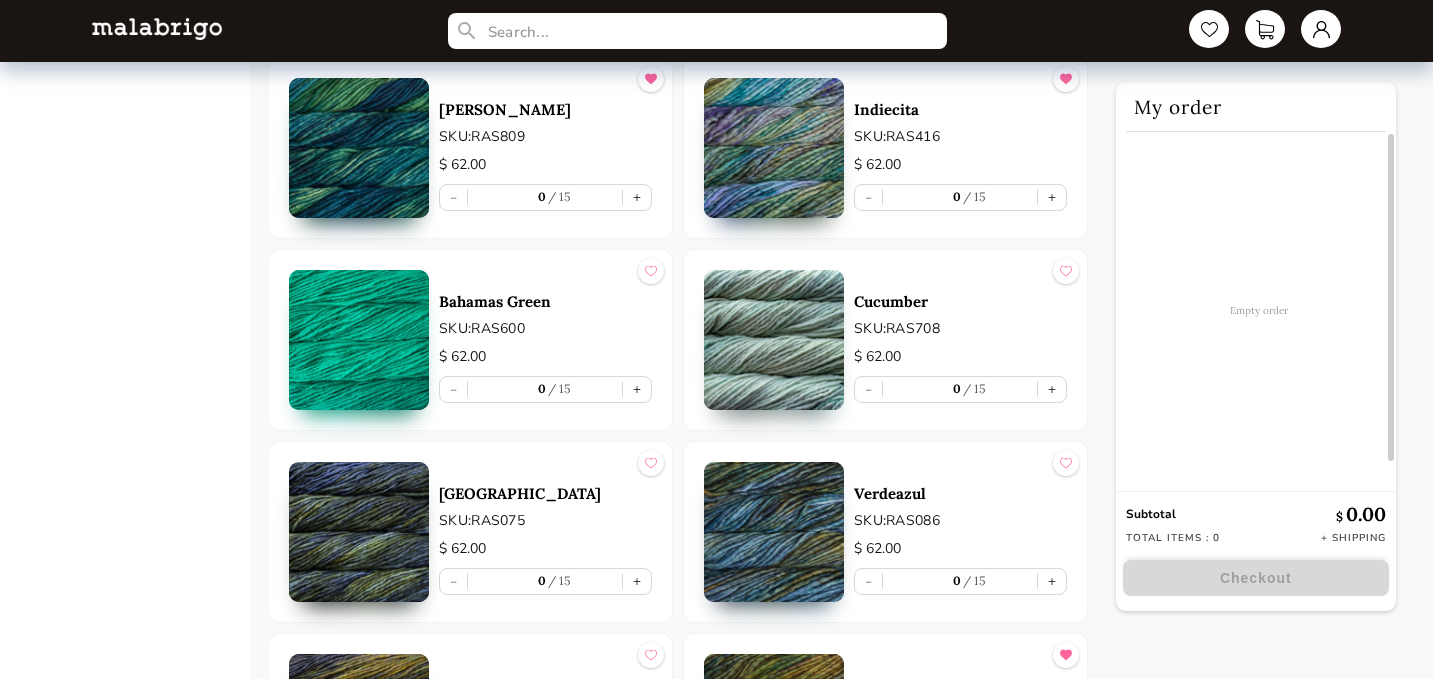 click at bounding box center [157, 28] 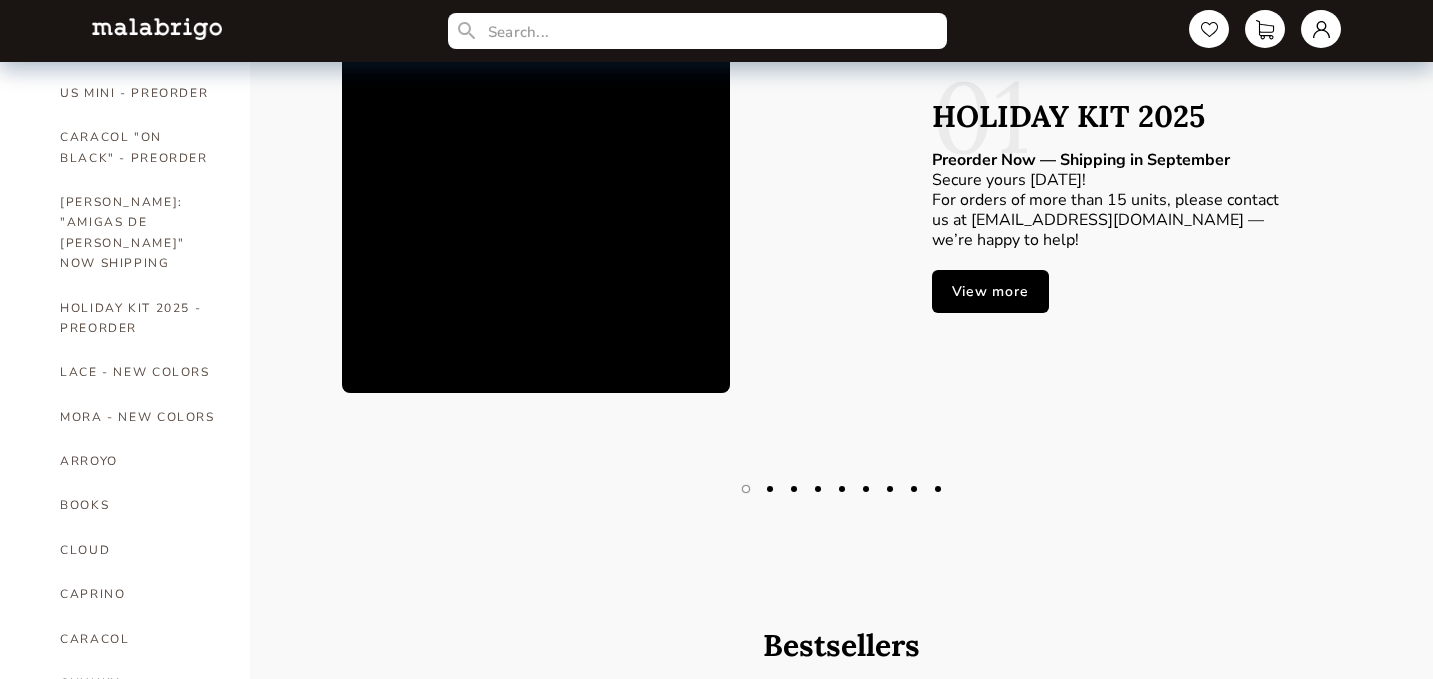 scroll, scrollTop: 0, scrollLeft: 0, axis: both 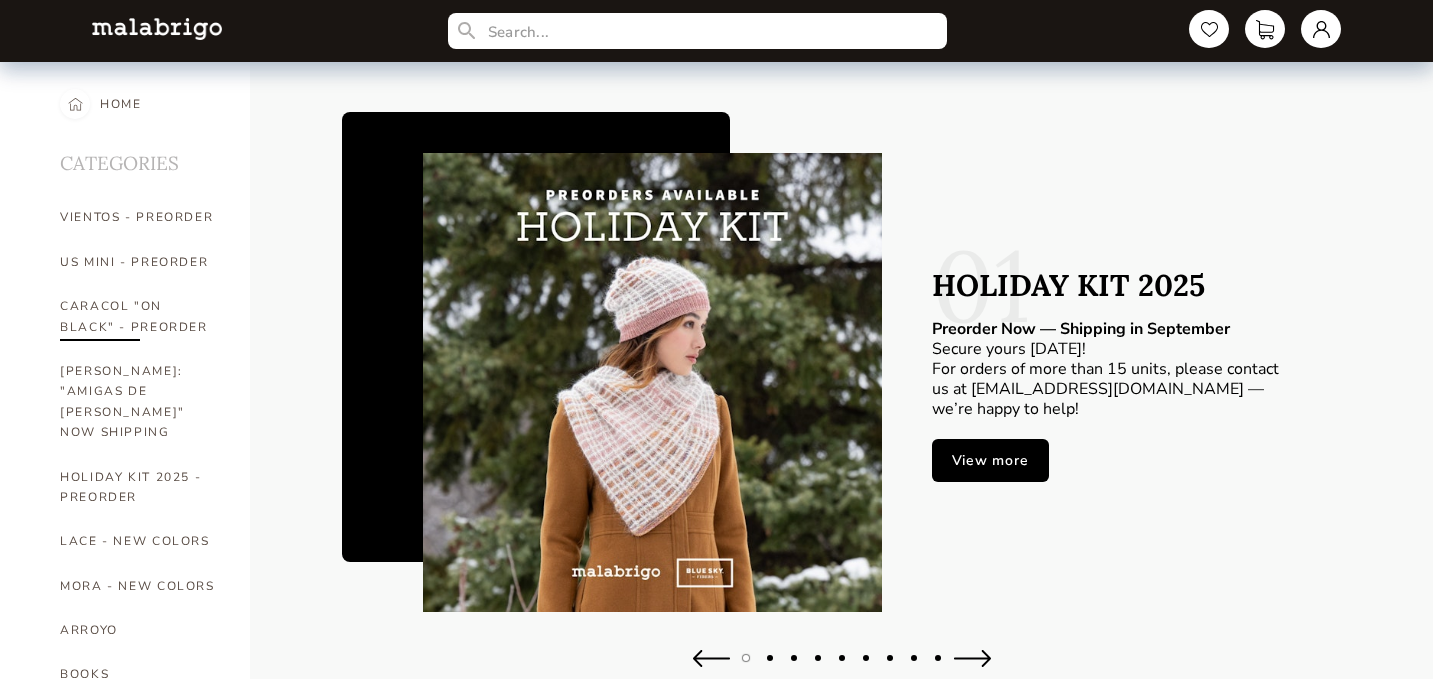 click on "CARACOL "ON BLACK" - PREORDER" at bounding box center [140, 316] 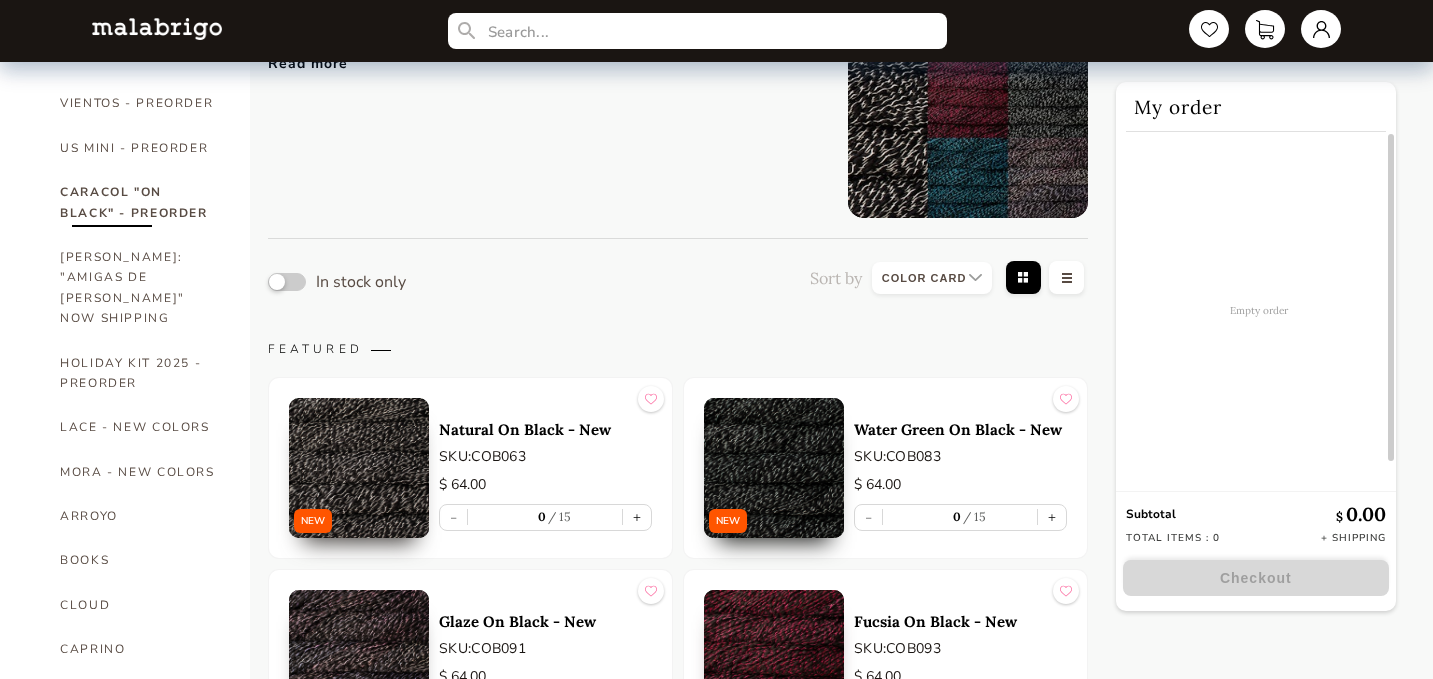 scroll, scrollTop: 0, scrollLeft: 0, axis: both 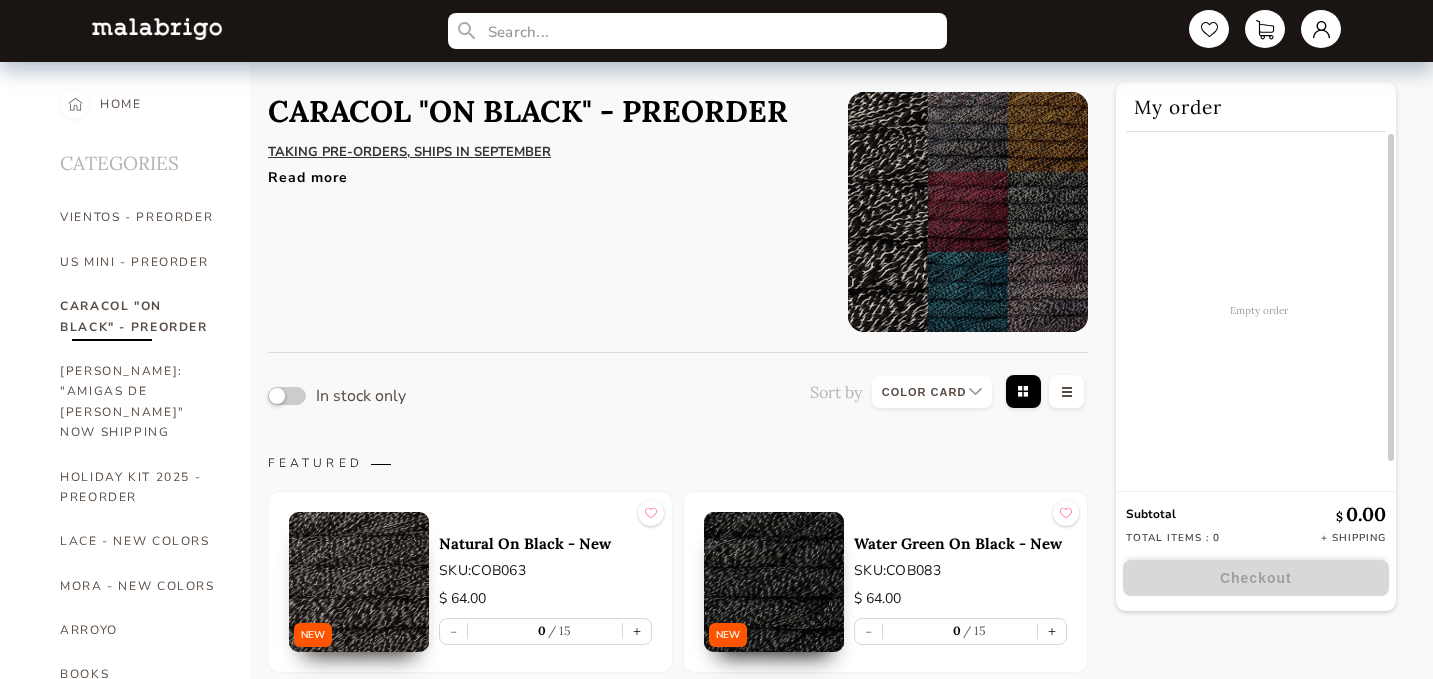 click at bounding box center (157, 28) 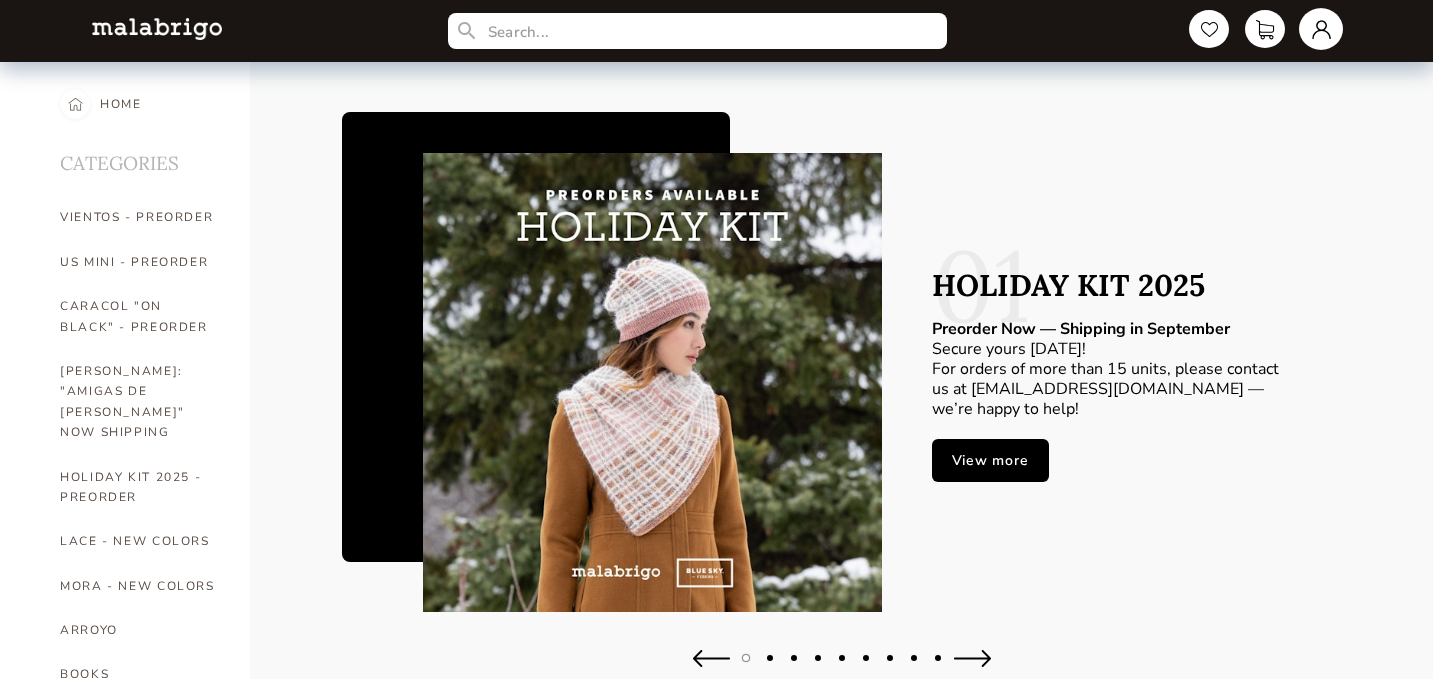 click at bounding box center [1321, 29] 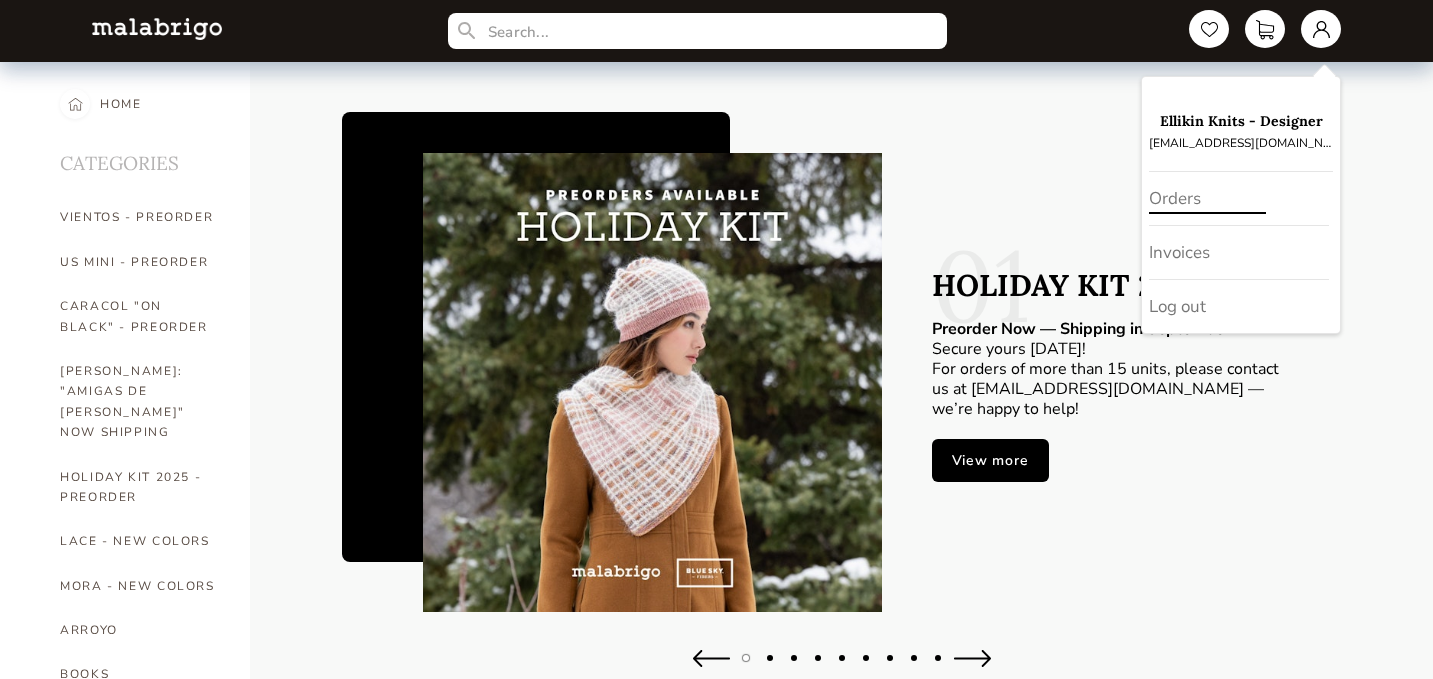 click on "Orders" at bounding box center (1239, 199) 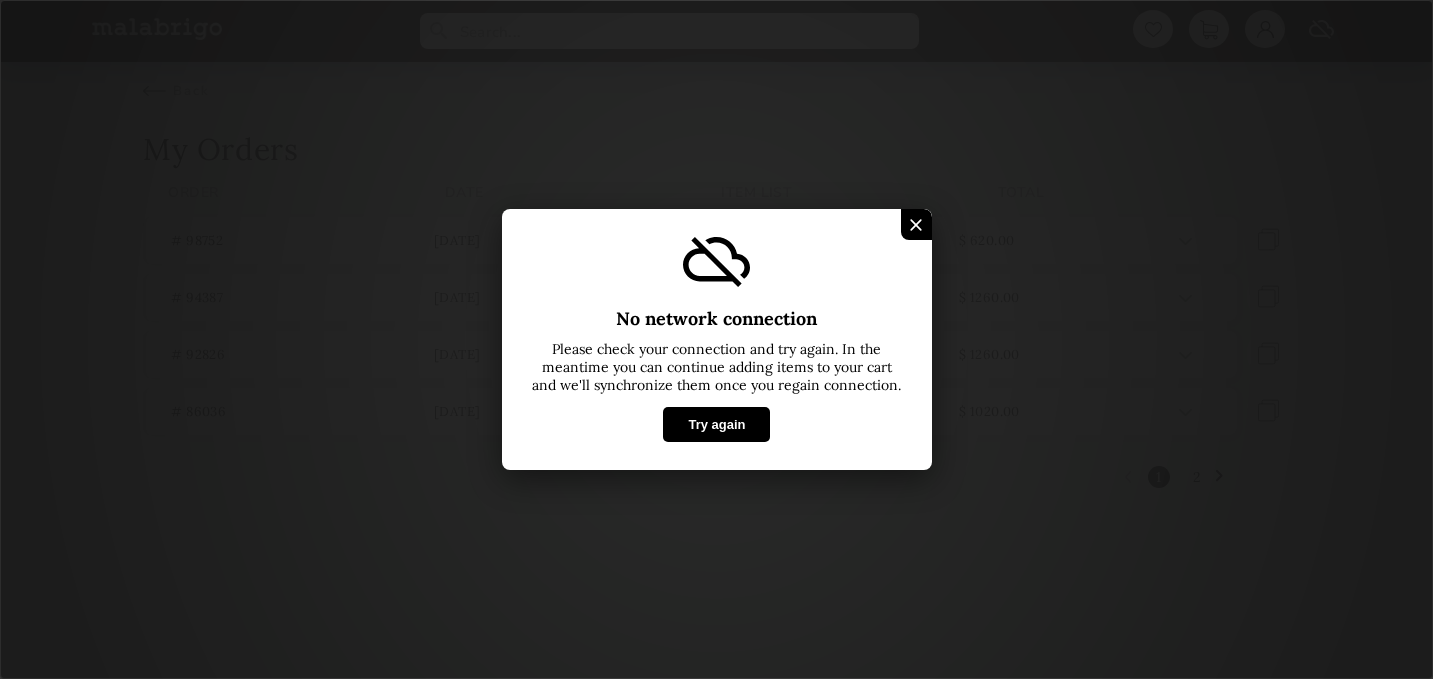 click on "Try again" at bounding box center [716, 424] 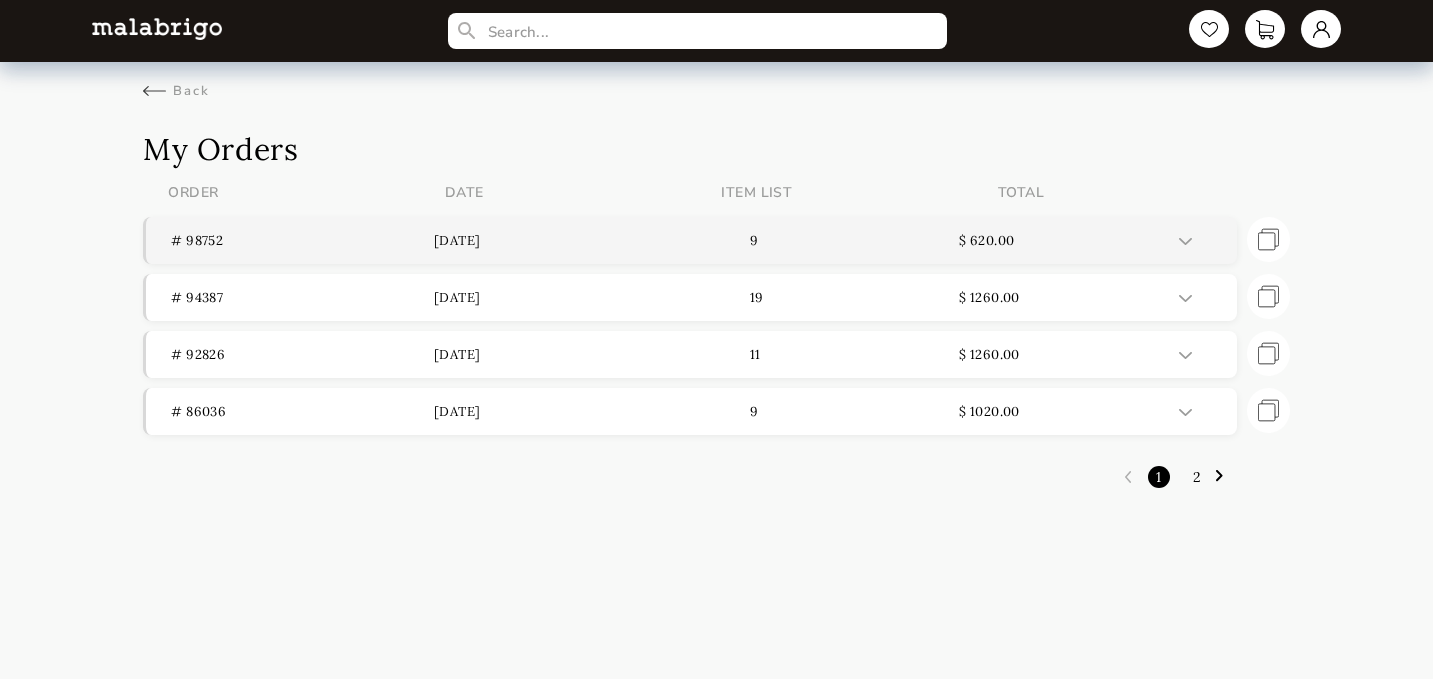 click on "9" at bounding box center [828, 240] 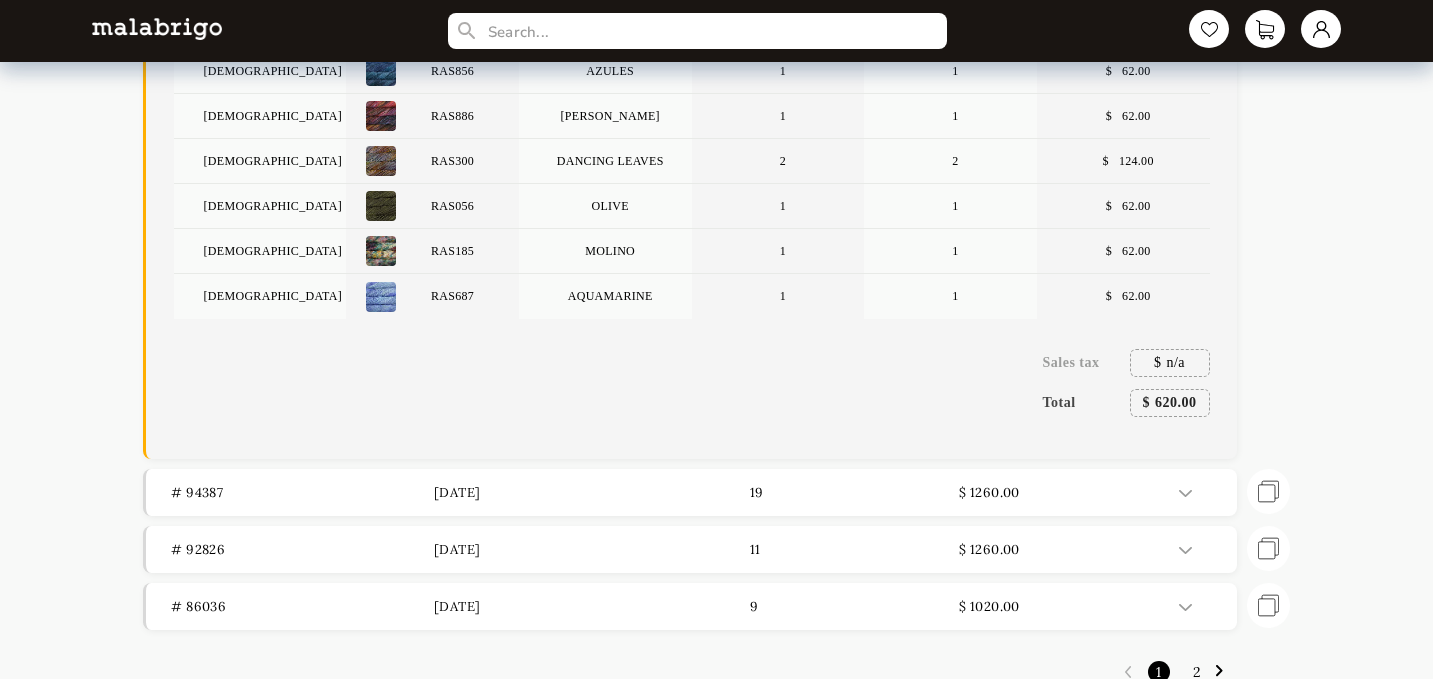 scroll, scrollTop: 406, scrollLeft: 0, axis: vertical 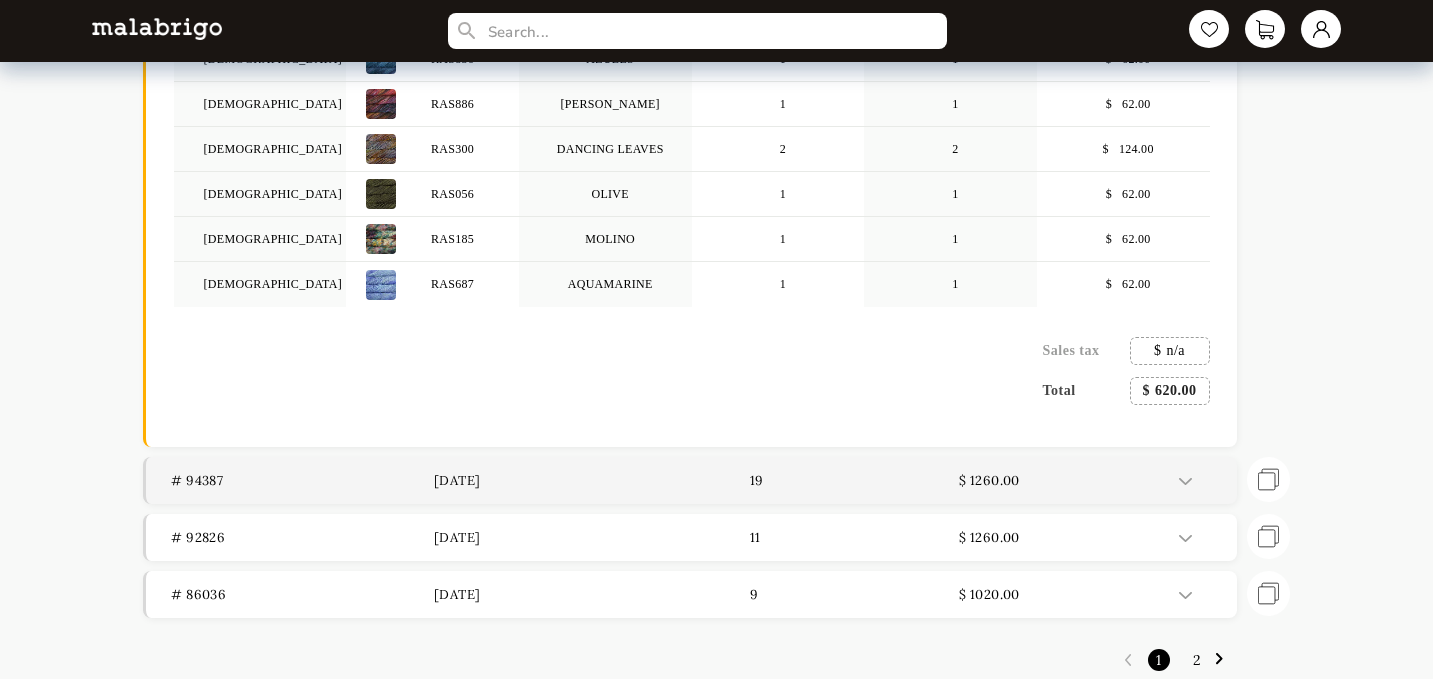 click on "$ 1260.00" at bounding box center (1090, 480) 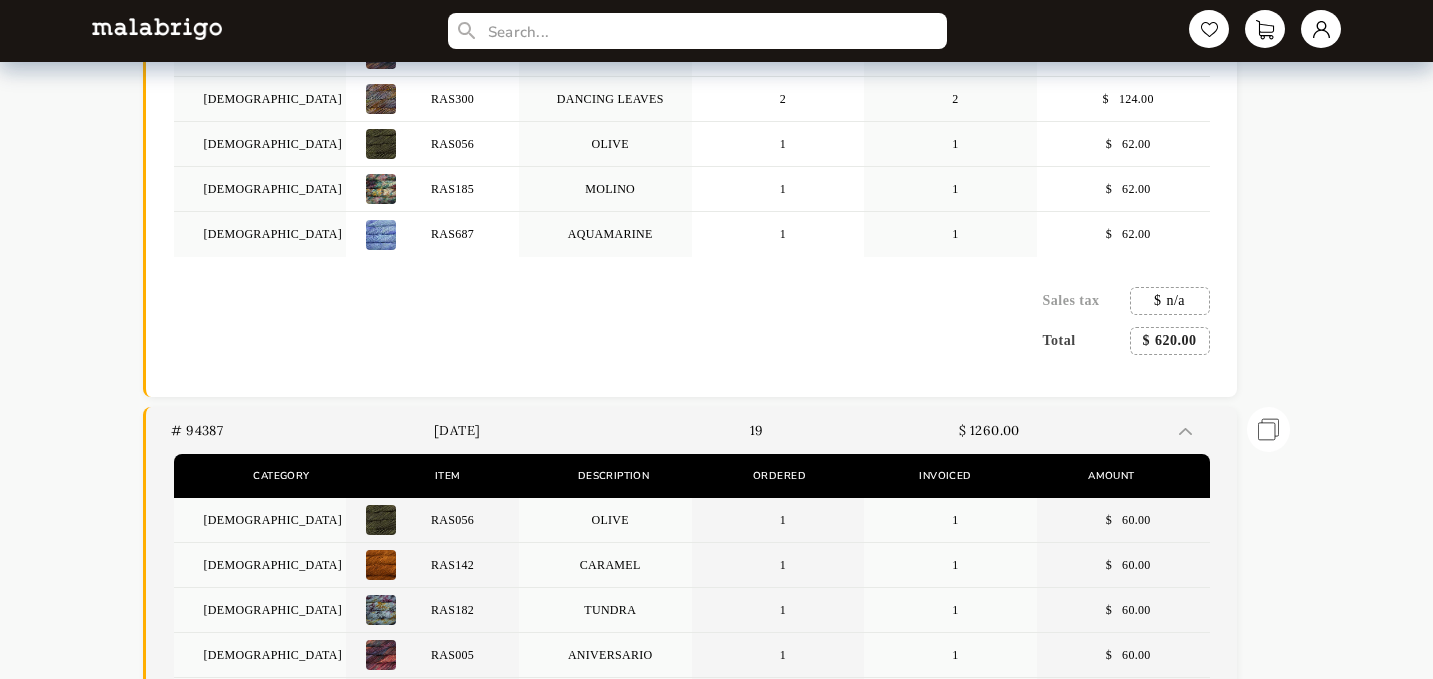 scroll, scrollTop: 440, scrollLeft: 0, axis: vertical 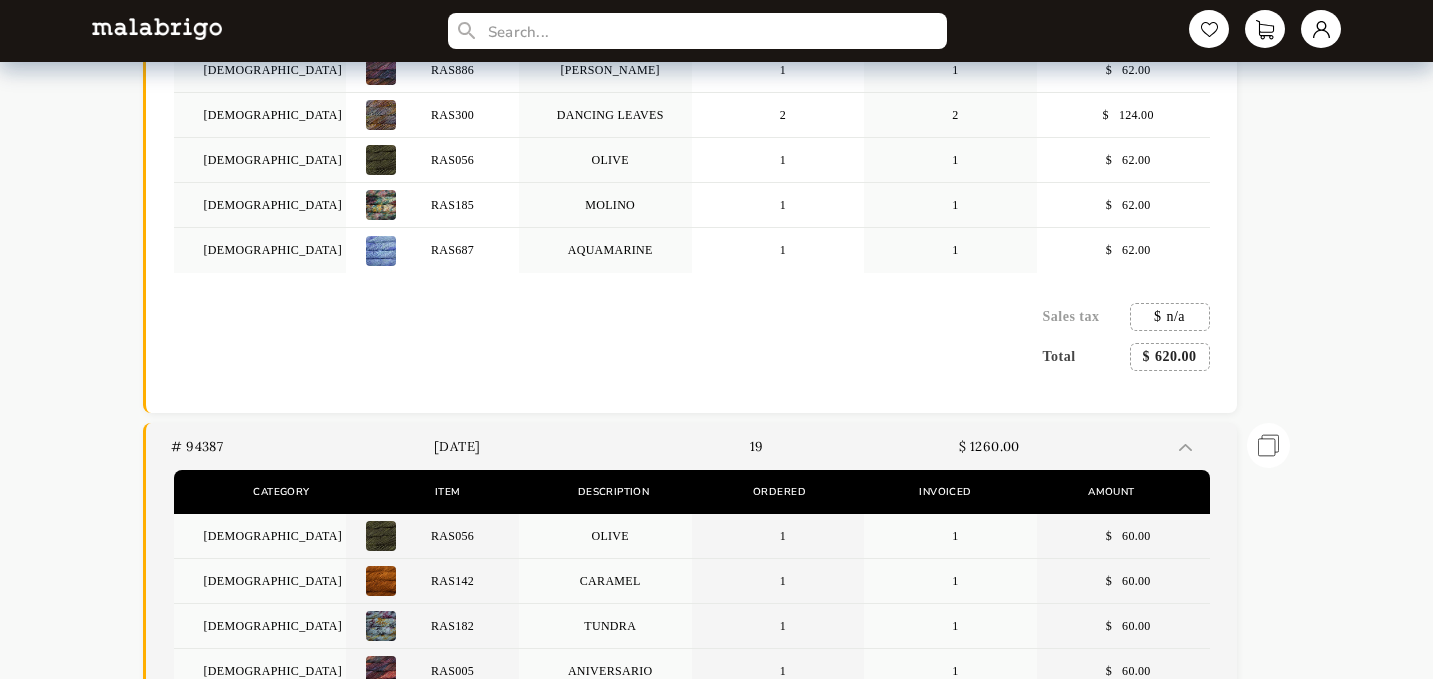 click at bounding box center [1185, 447] 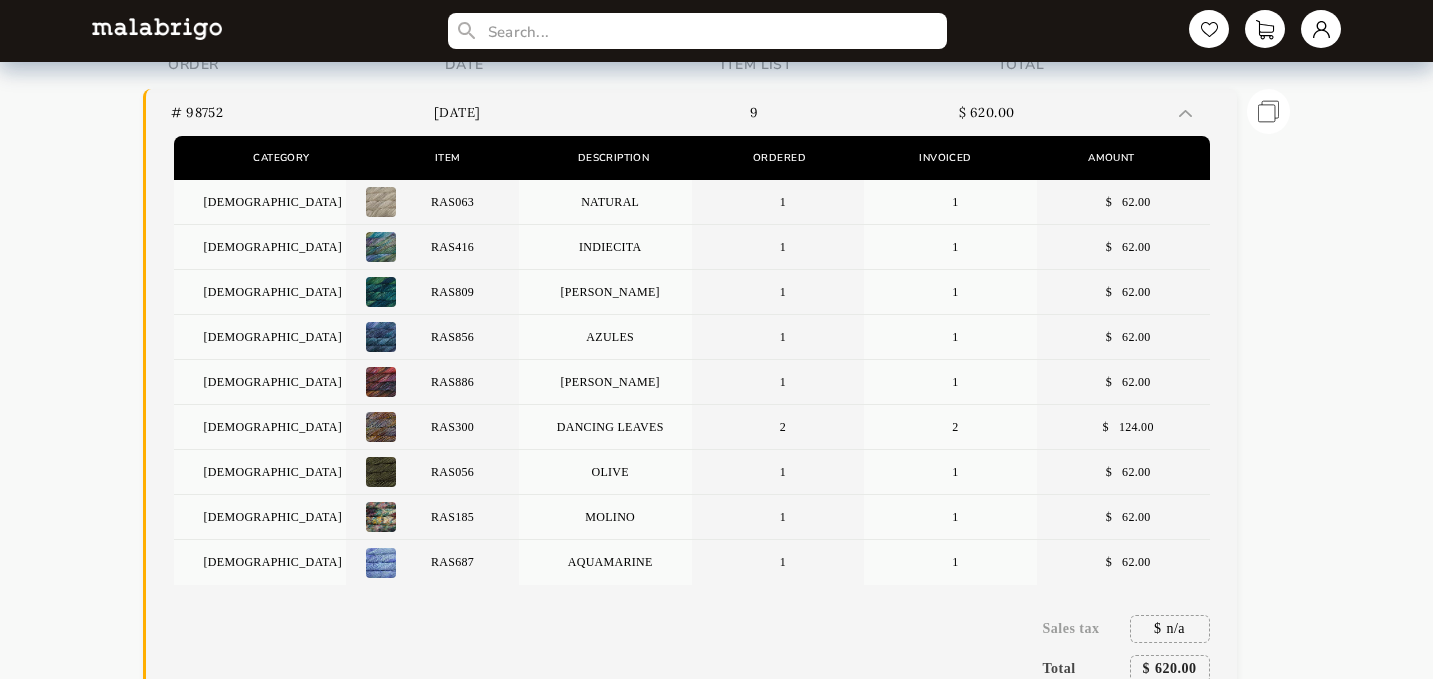 scroll, scrollTop: 0, scrollLeft: 0, axis: both 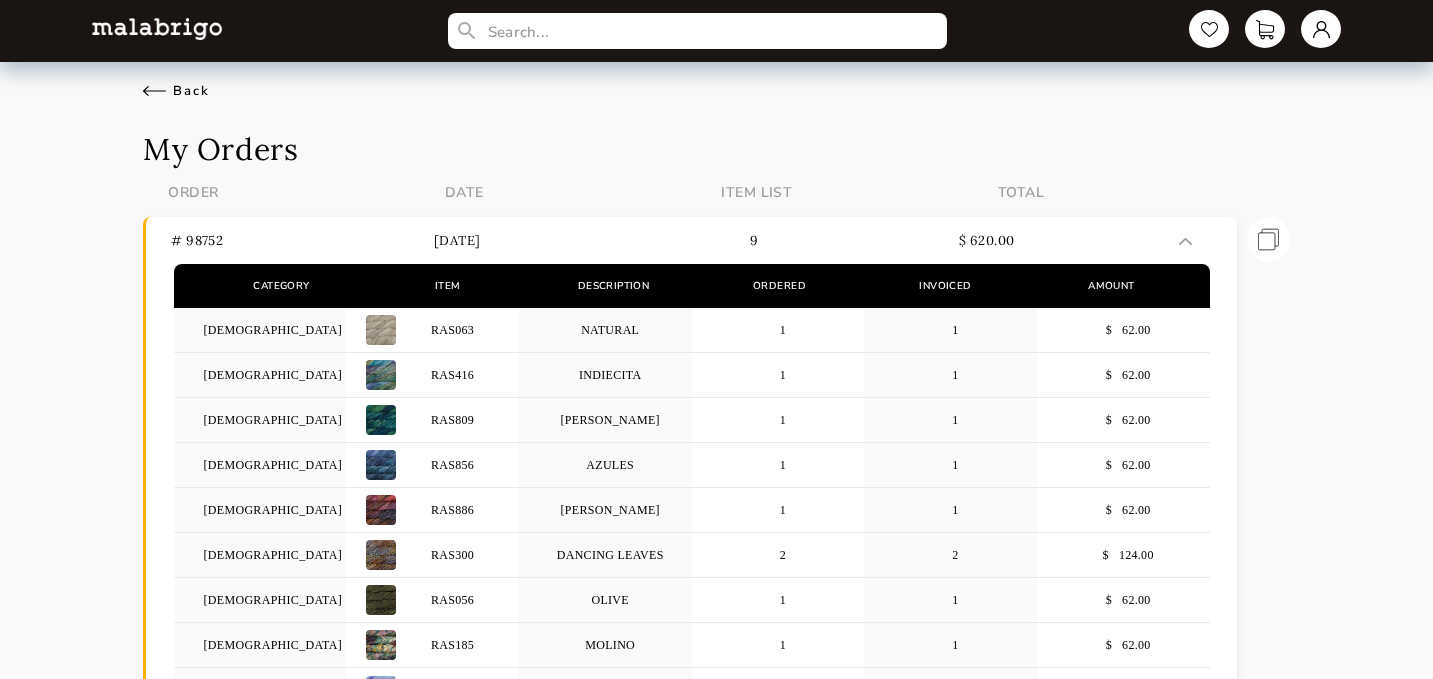 click on "Back" at bounding box center (176, 91) 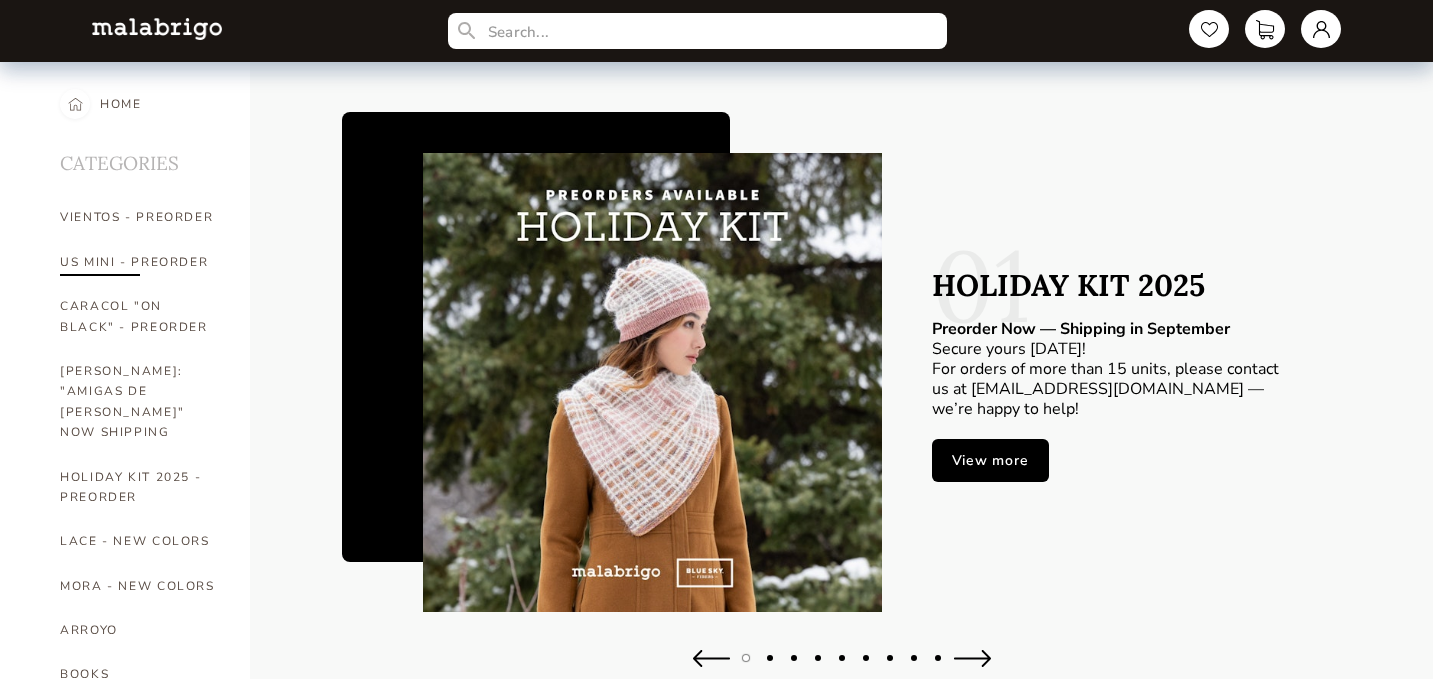 click on "US MINI - PREORDER" at bounding box center (140, 262) 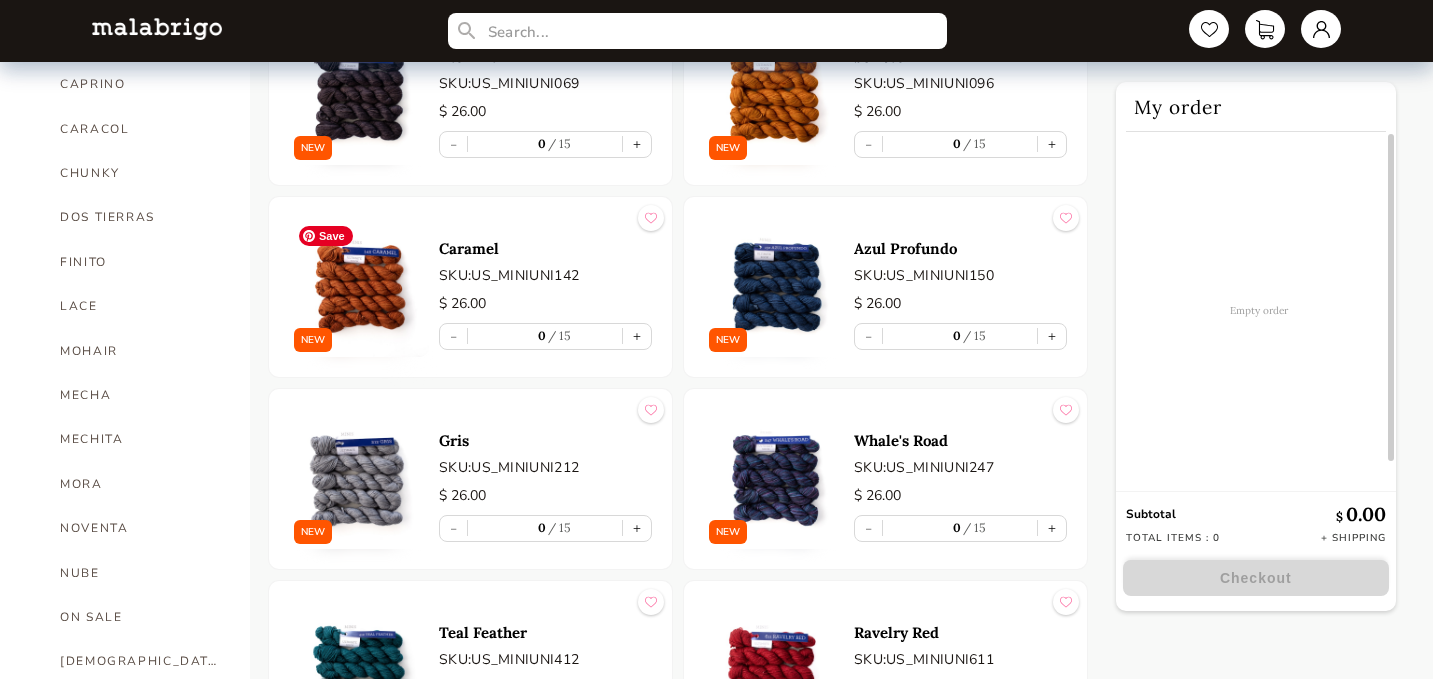 scroll, scrollTop: 686, scrollLeft: 0, axis: vertical 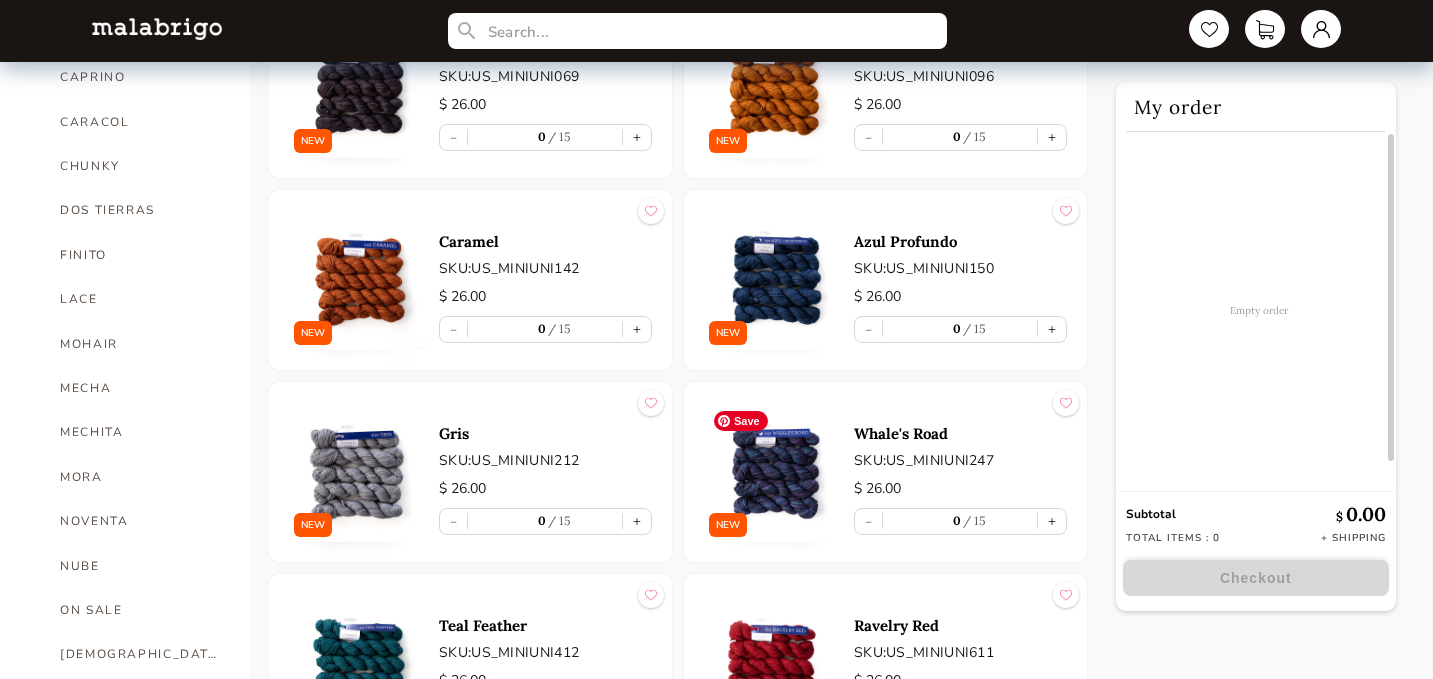 click at bounding box center (774, 472) 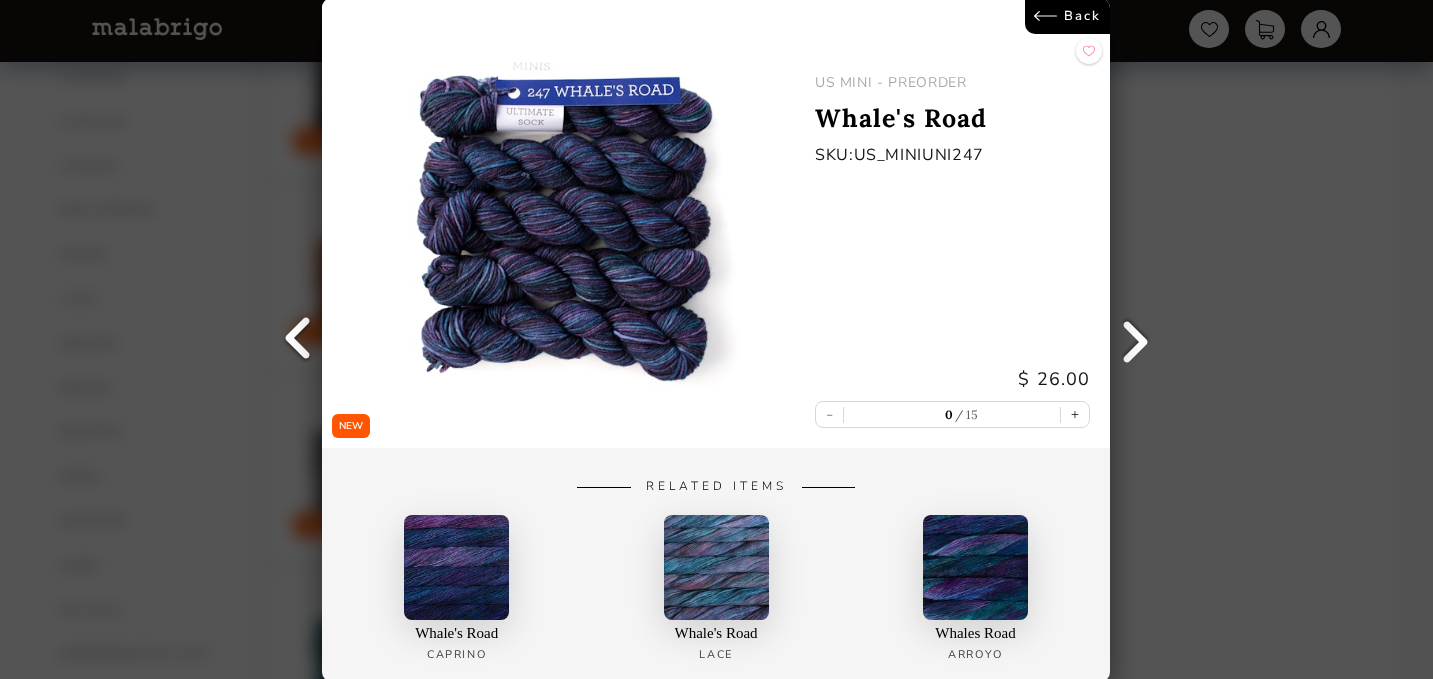 click on "Back" at bounding box center (1068, 16) 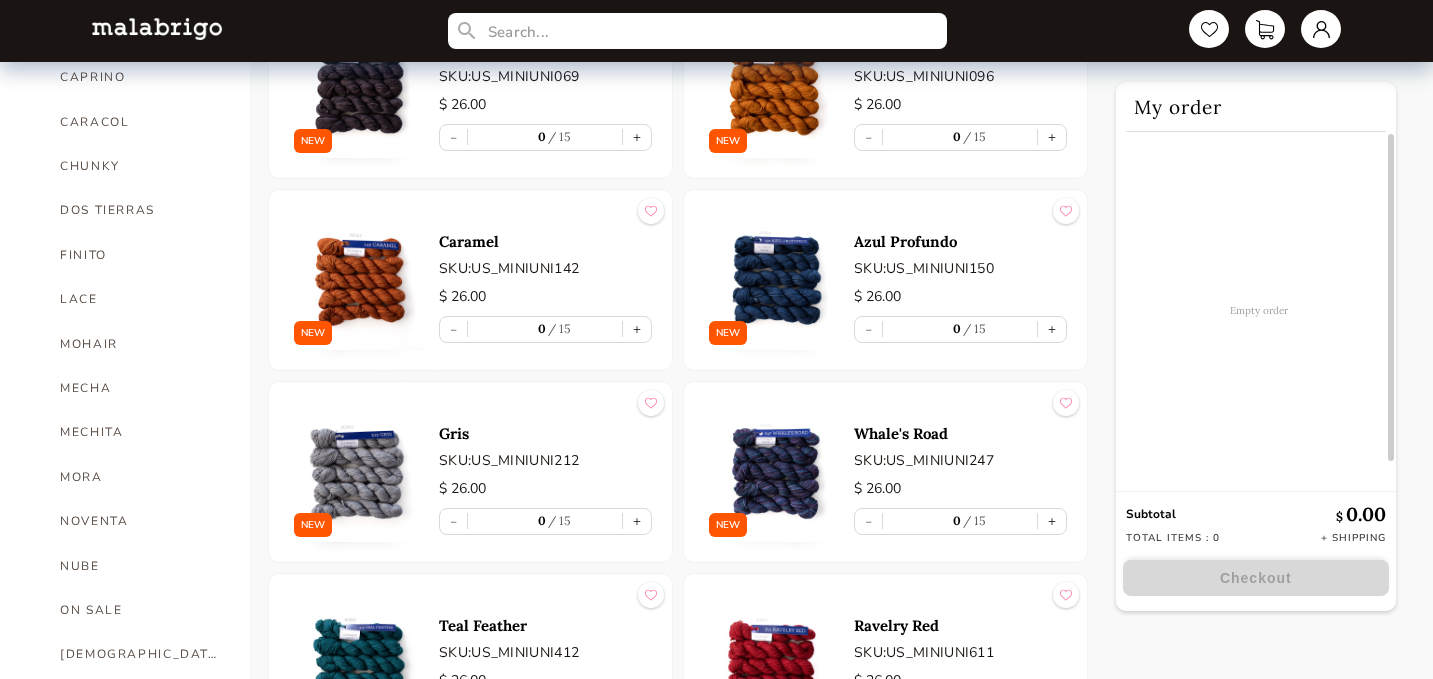 click at bounding box center [157, 28] 